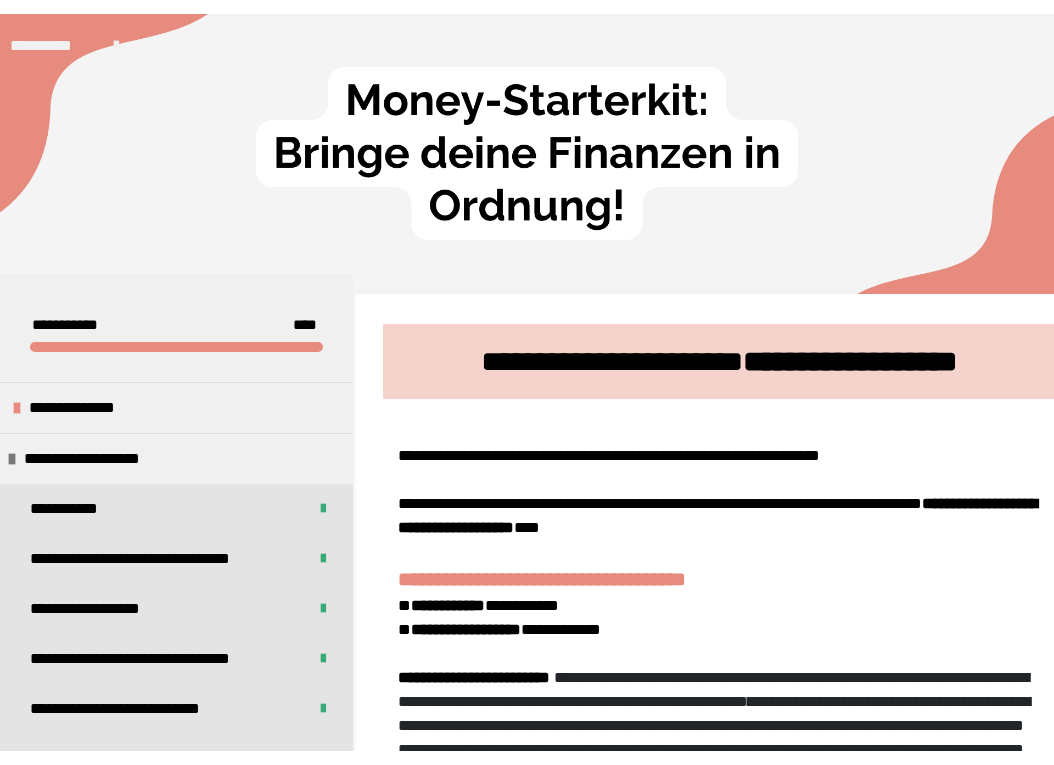 scroll, scrollTop: 0, scrollLeft: 0, axis: both 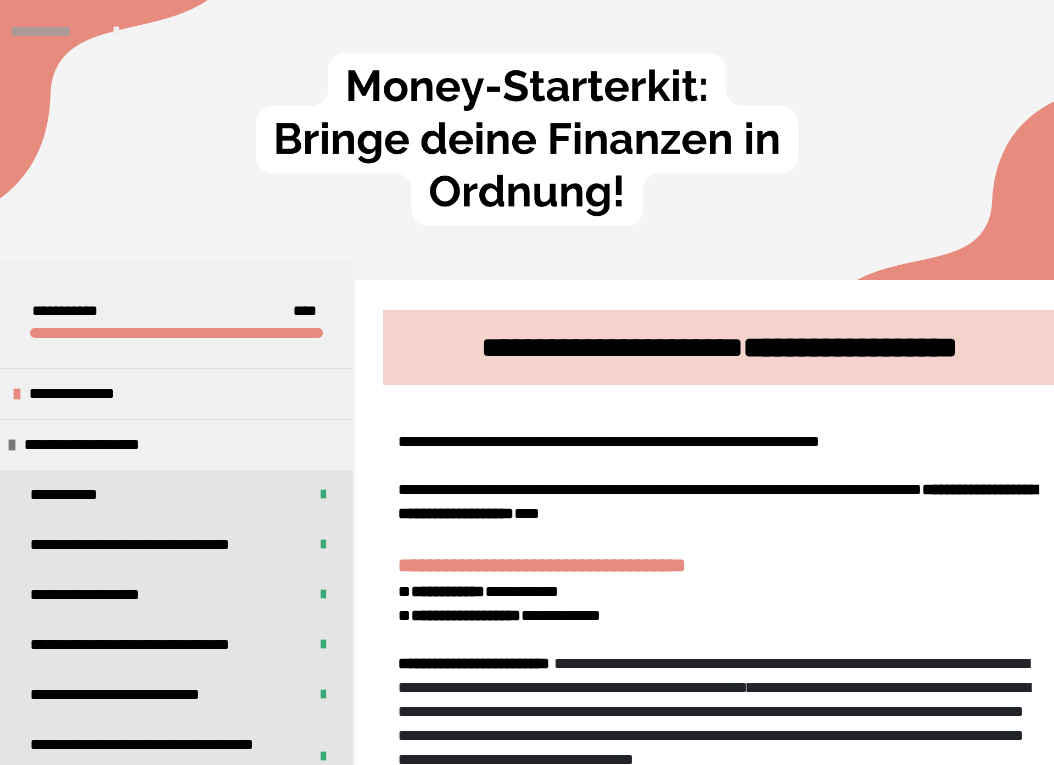 click on "**********" at bounding box center (52, 32) 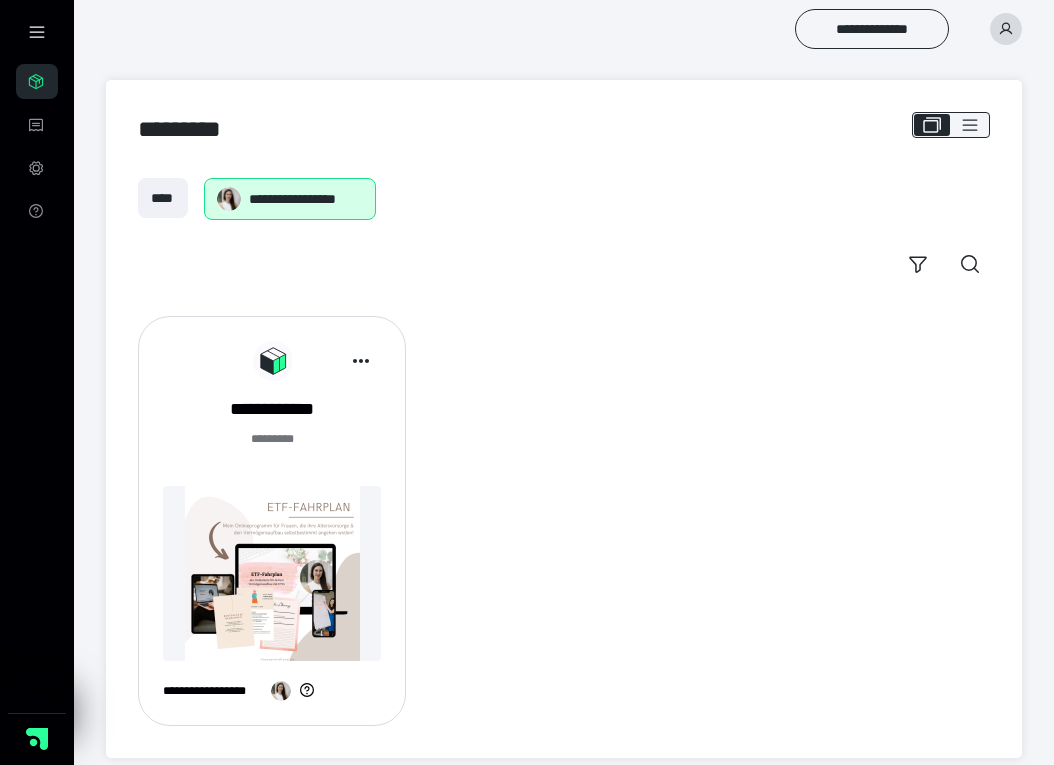 scroll, scrollTop: 0, scrollLeft: 0, axis: both 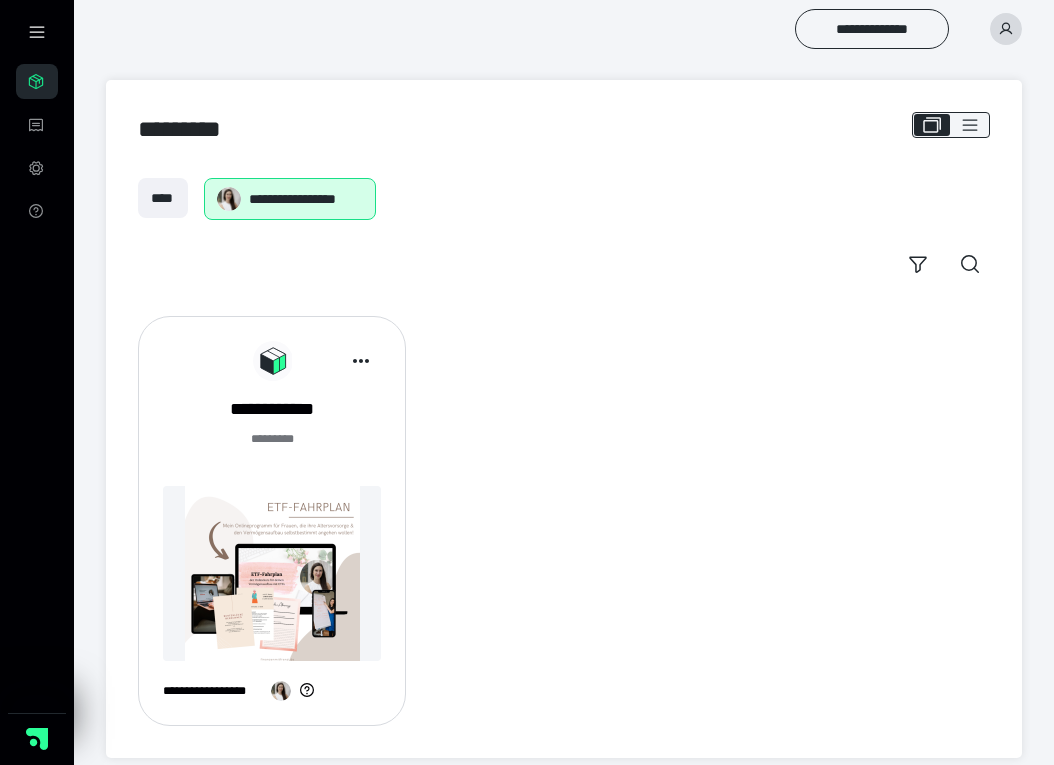 click on "**********" at bounding box center [564, 521] 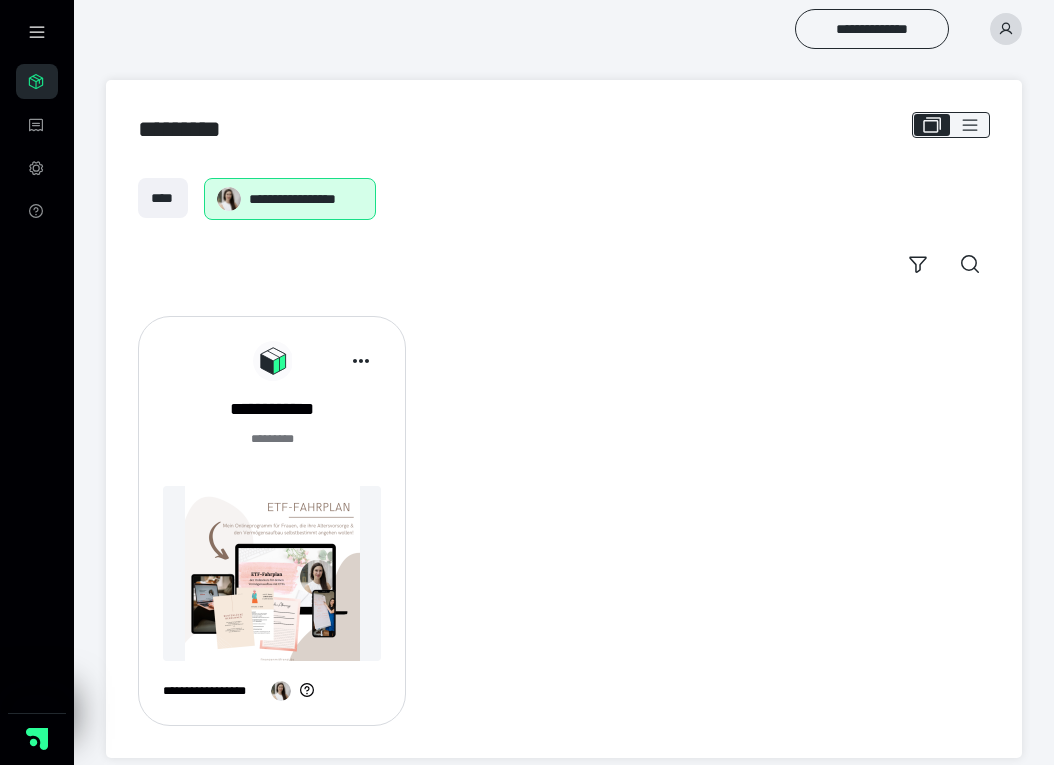 click at bounding box center [272, 573] 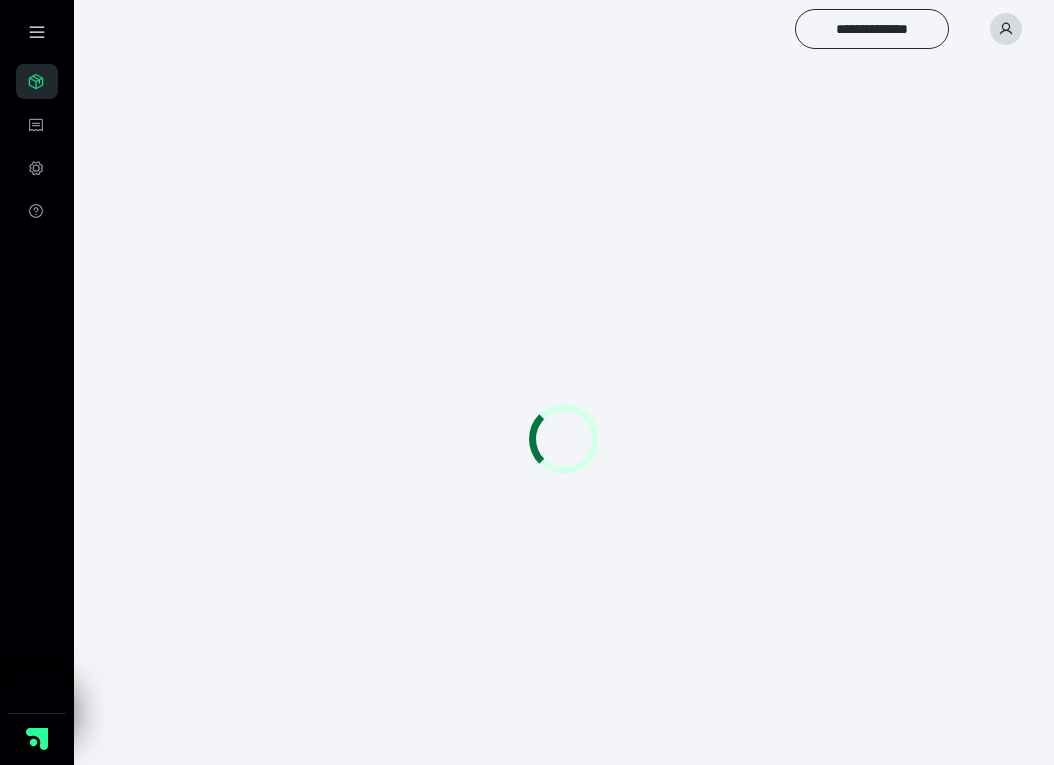 scroll, scrollTop: 0, scrollLeft: 0, axis: both 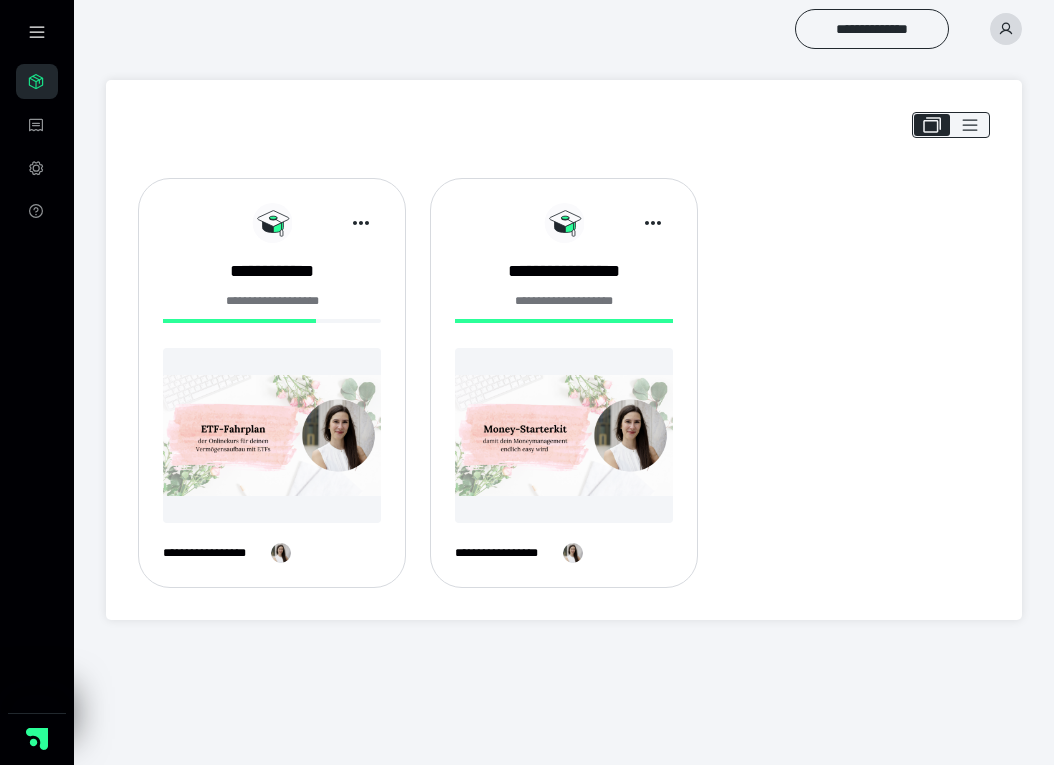 click at bounding box center (272, 435) 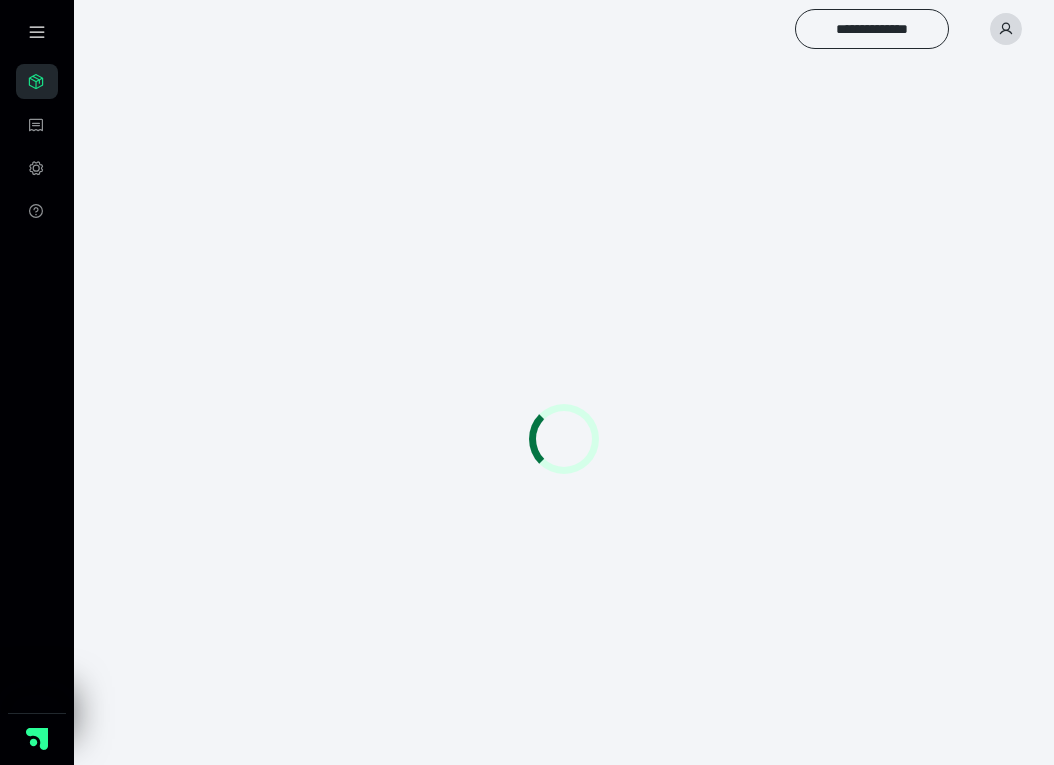 scroll, scrollTop: 0, scrollLeft: 0, axis: both 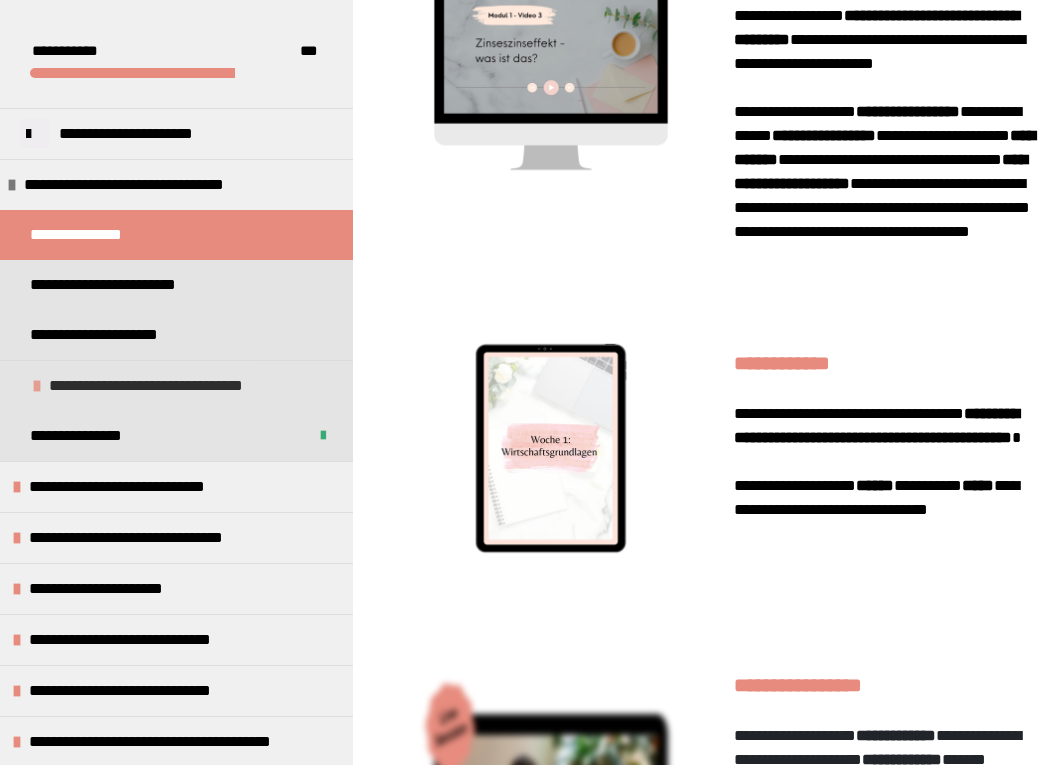 click at bounding box center (37, 386) 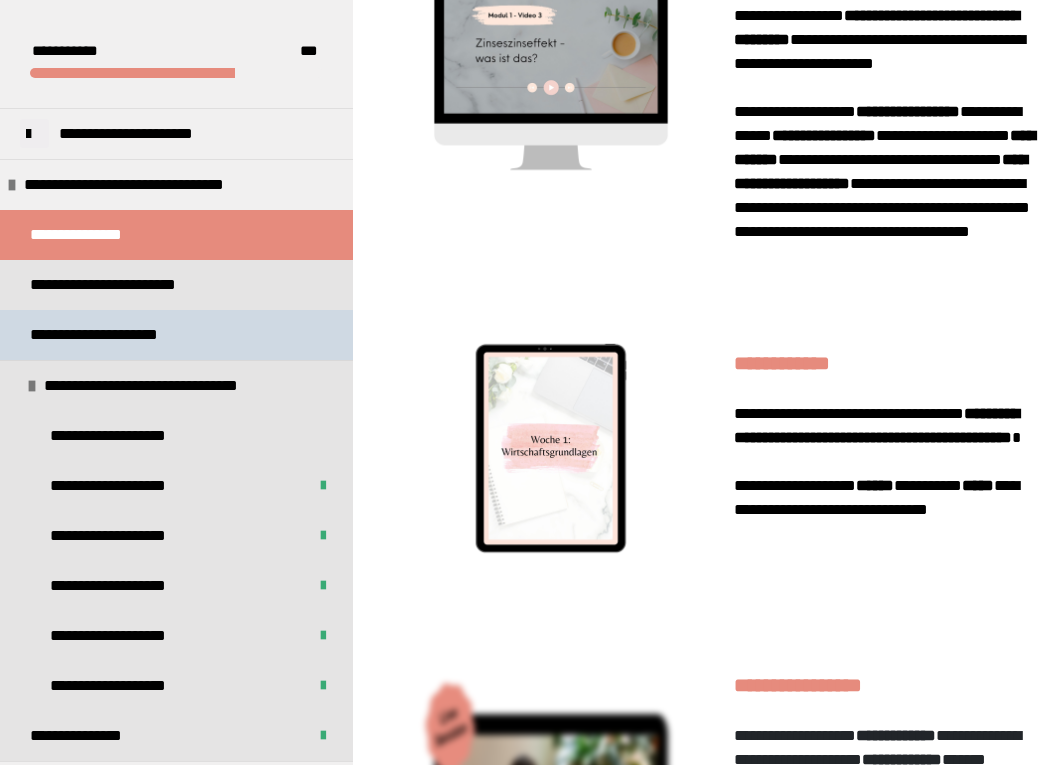 scroll, scrollTop: 102, scrollLeft: 0, axis: vertical 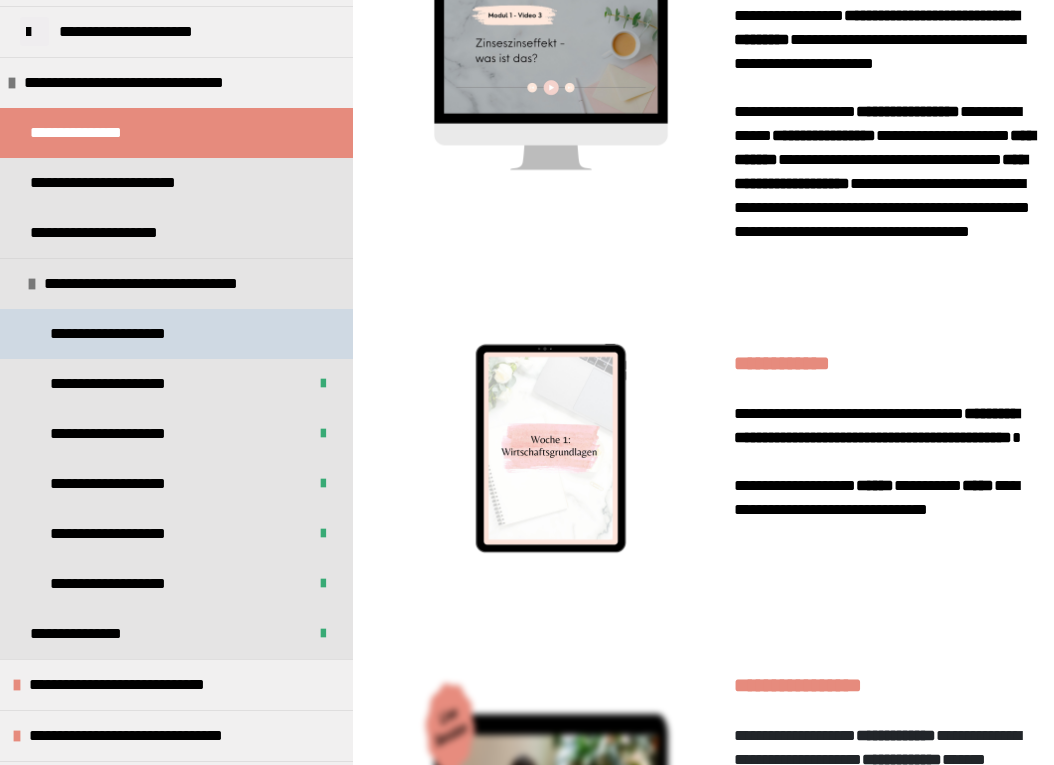 click on "**********" at bounding box center [119, 334] 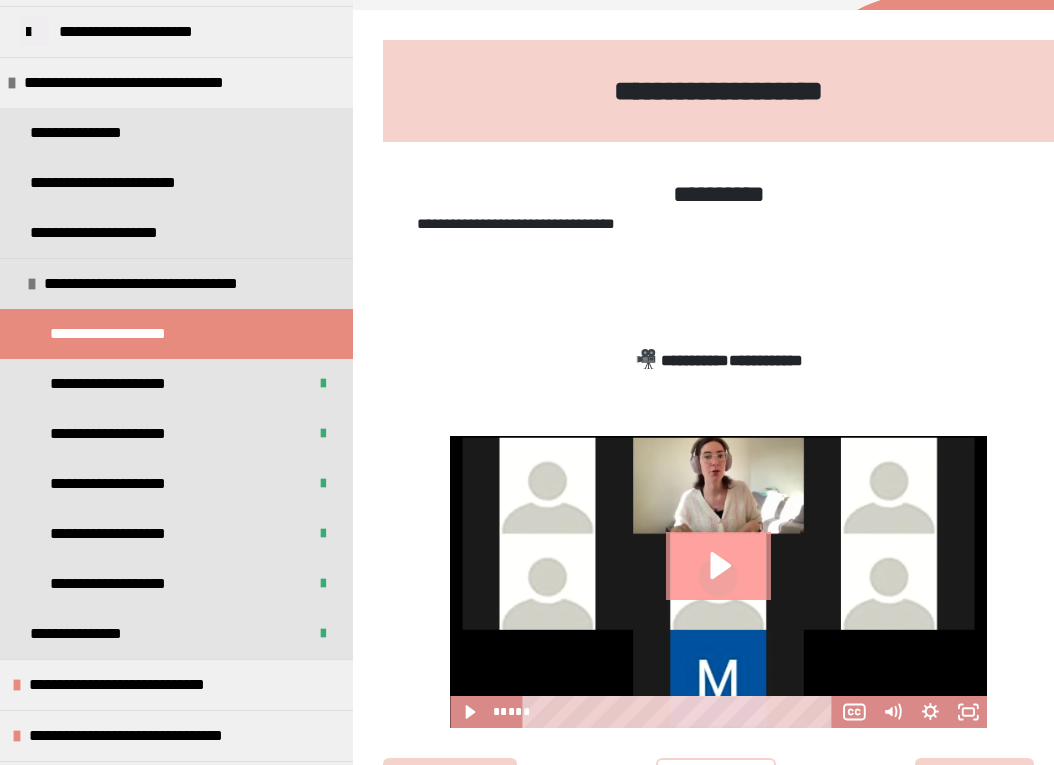 scroll, scrollTop: 371, scrollLeft: 0, axis: vertical 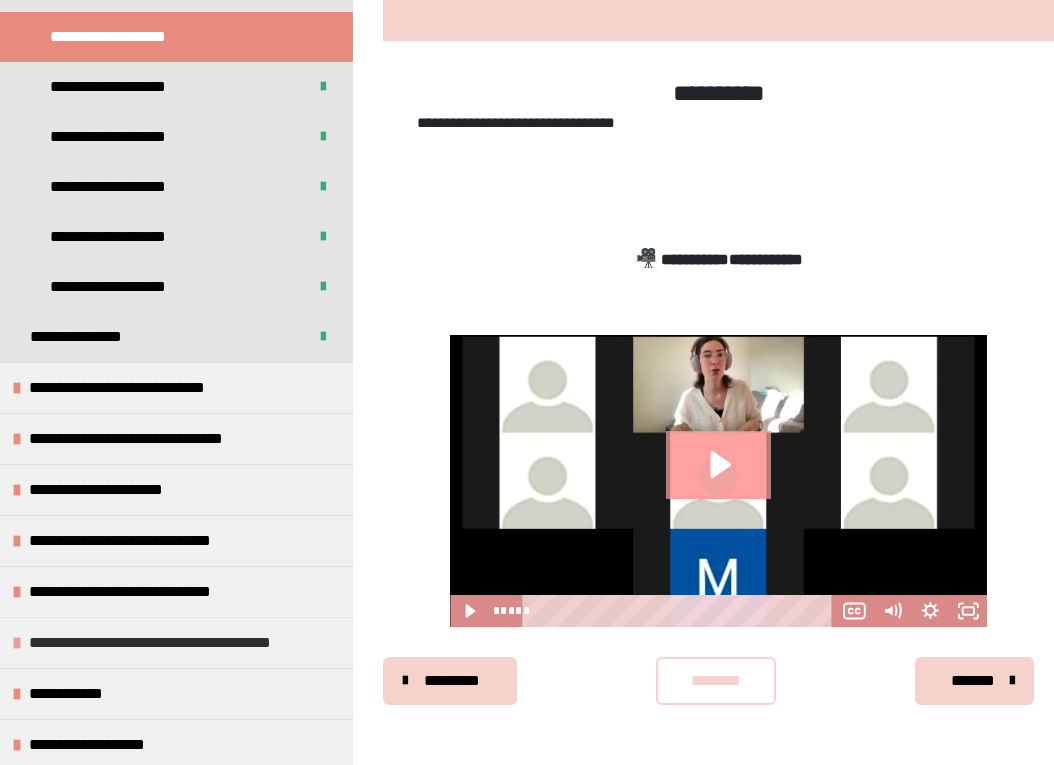click on "**********" at bounding box center [182, 643] 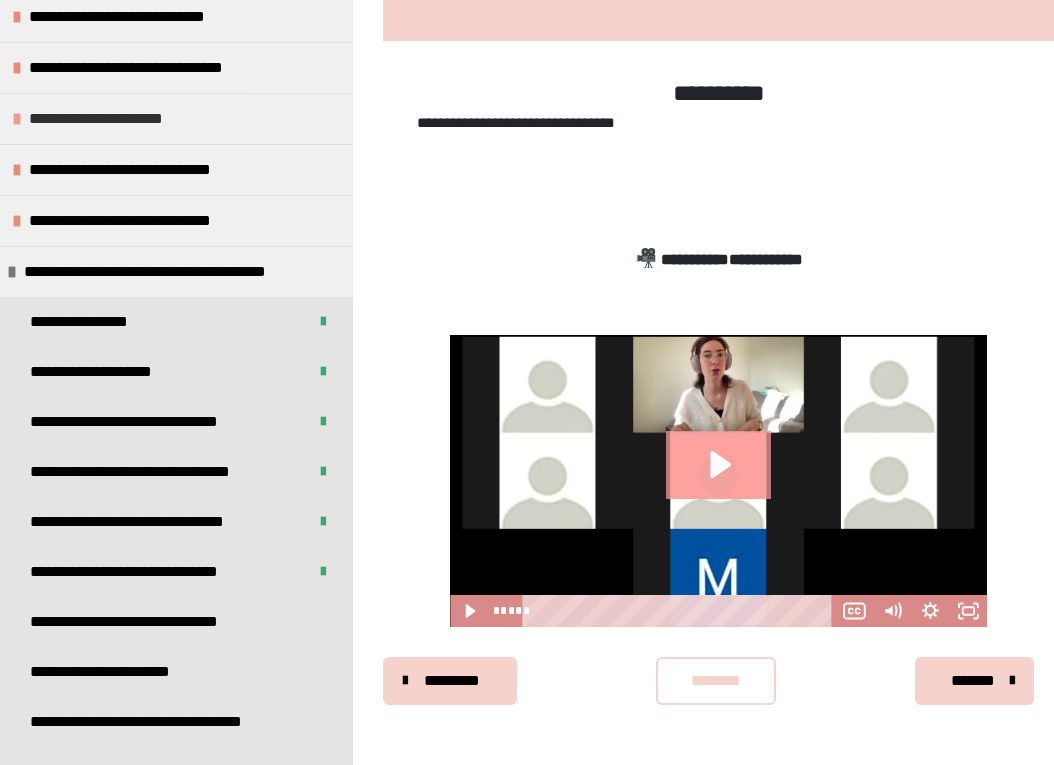 scroll, scrollTop: 923, scrollLeft: 0, axis: vertical 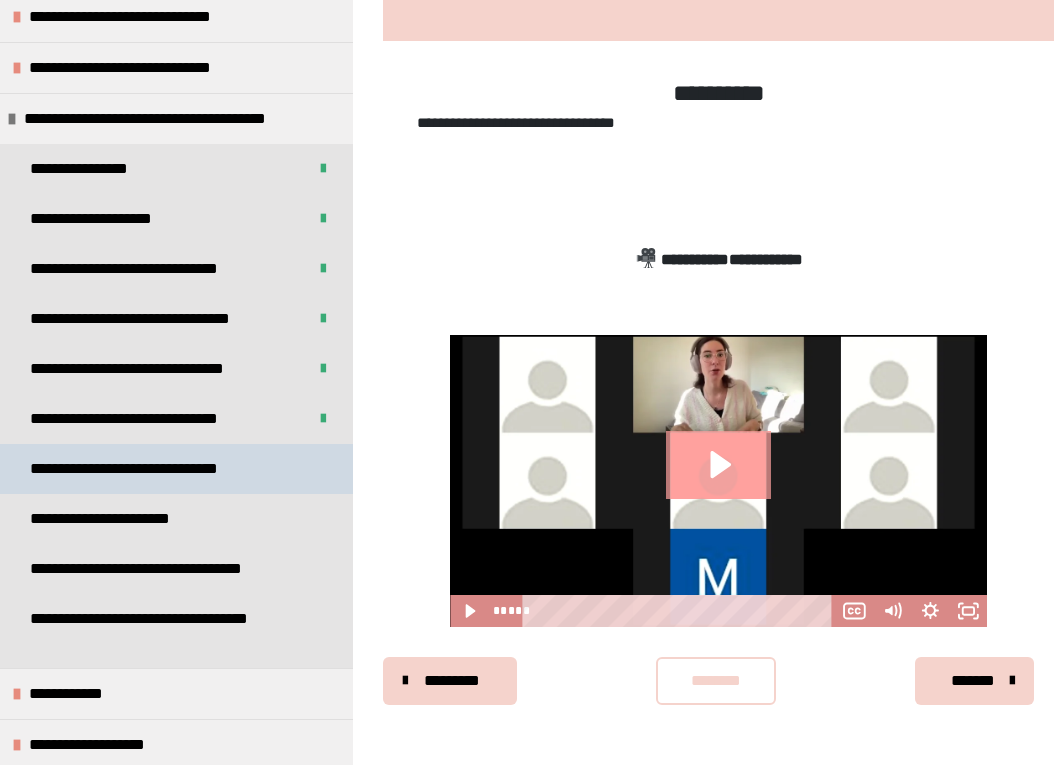 click on "**********" at bounding box center [148, 469] 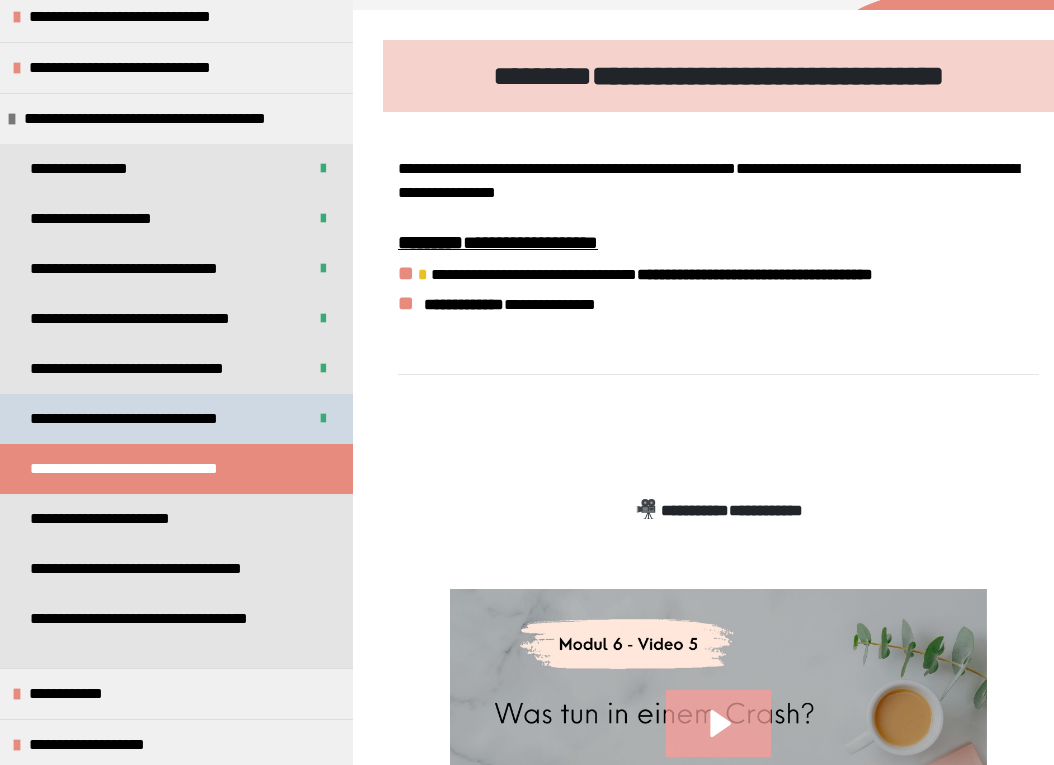 click on "**********" at bounding box center (143, 419) 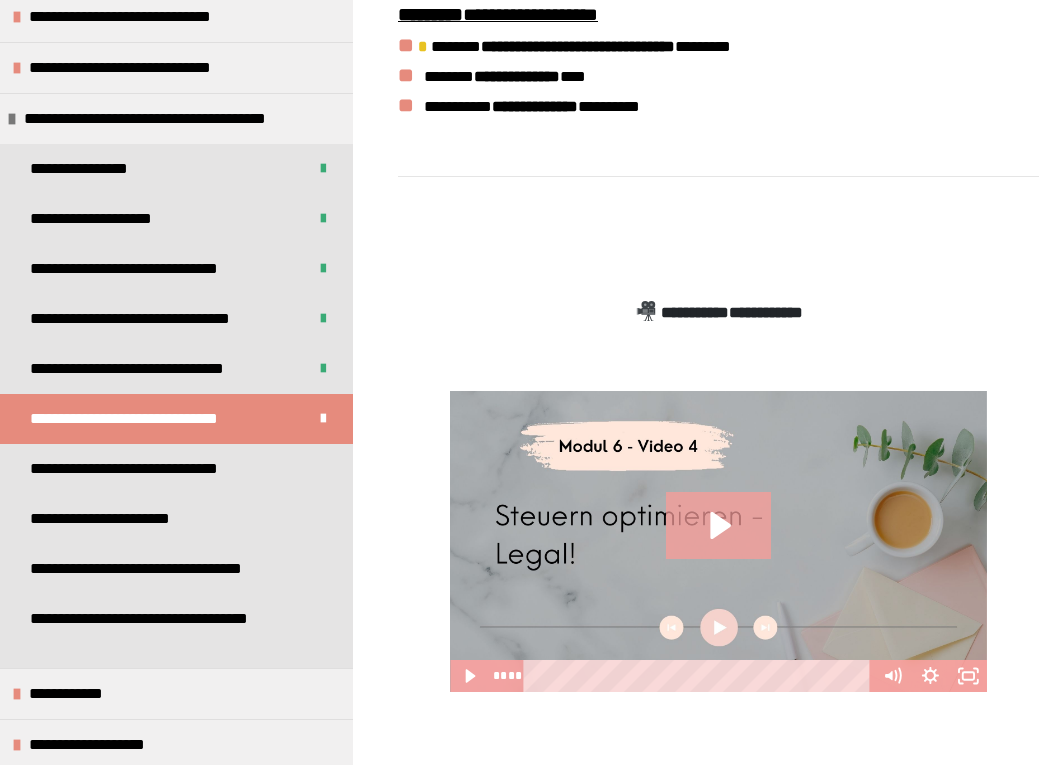 scroll, scrollTop: 499, scrollLeft: 0, axis: vertical 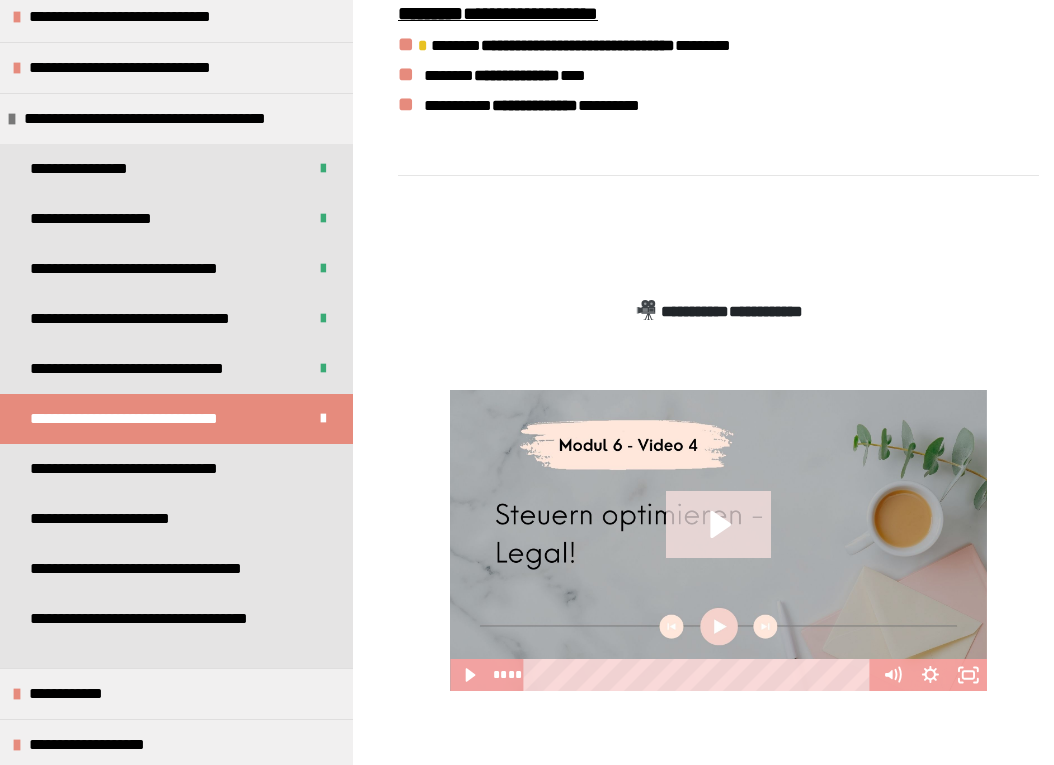 click 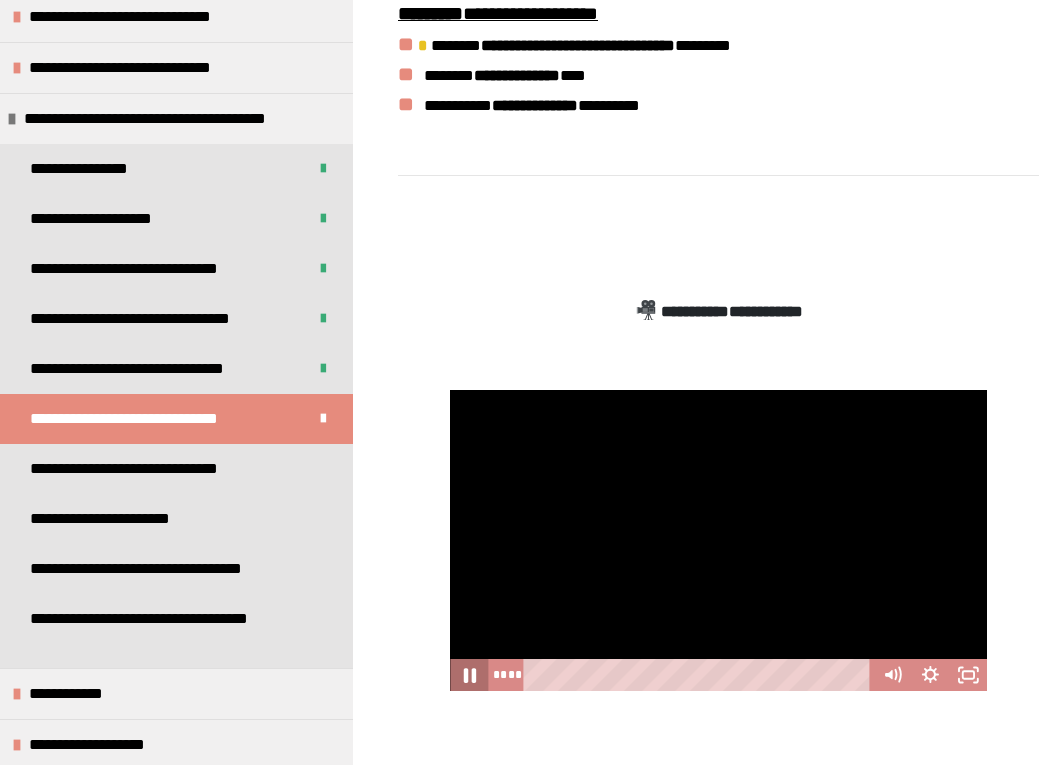 click 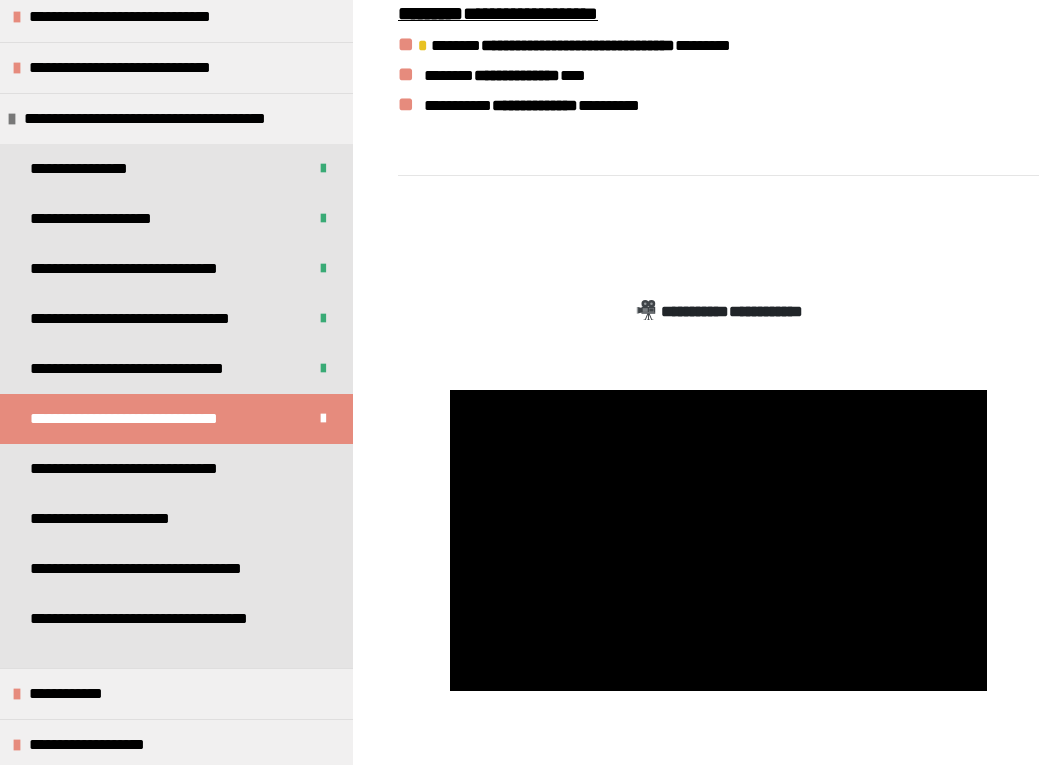click on "**********" at bounding box center (718, 280) 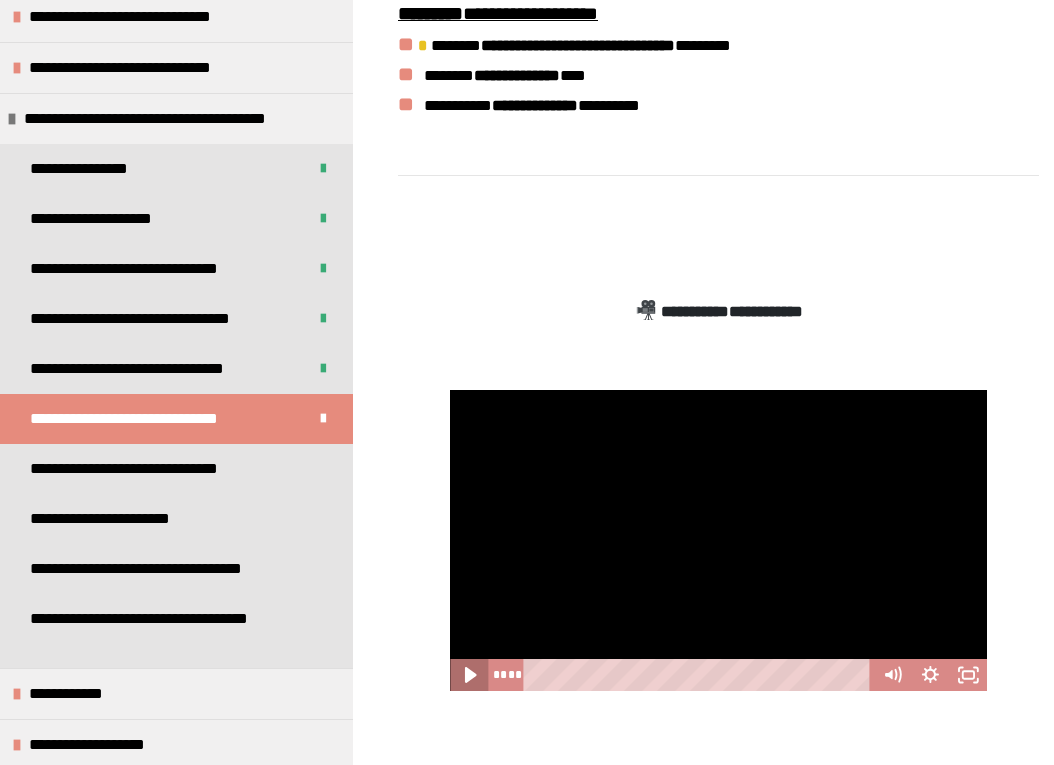 click 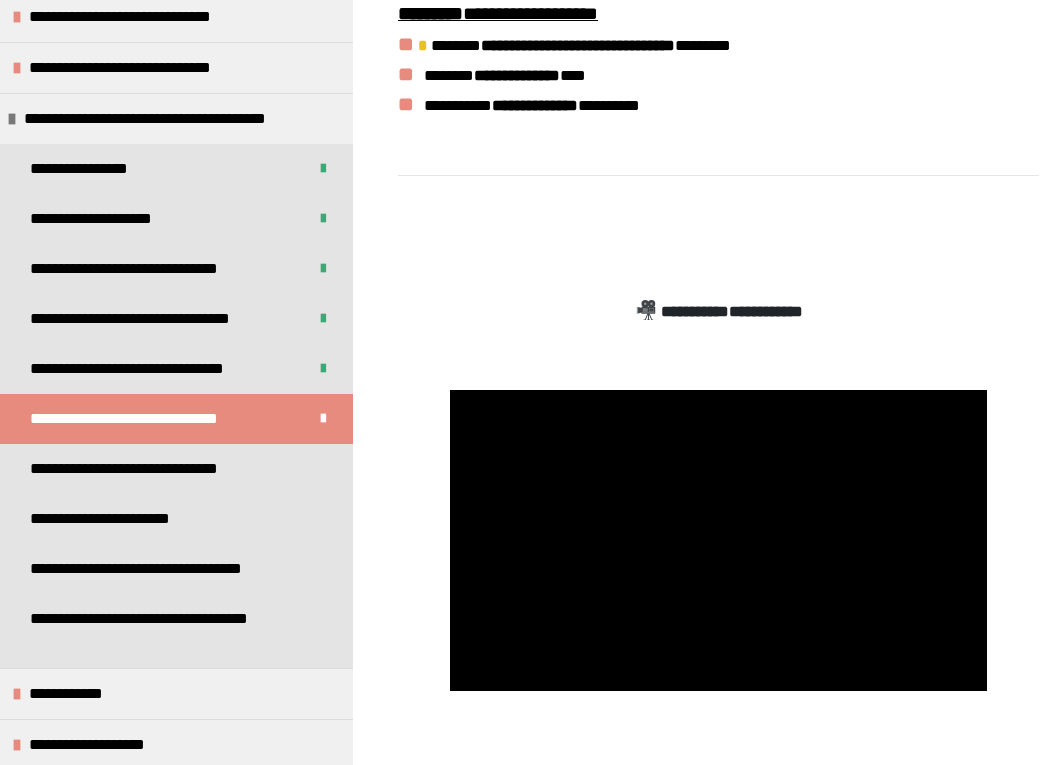 click at bounding box center (718, 774) 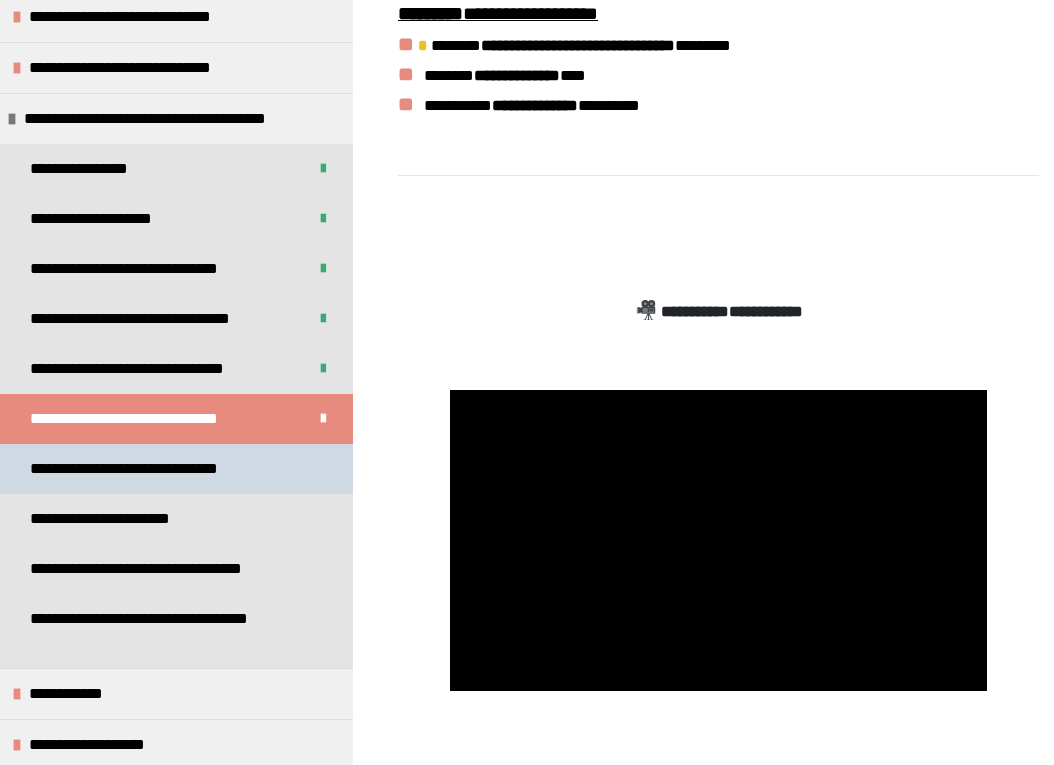 click on "**********" at bounding box center (148, 469) 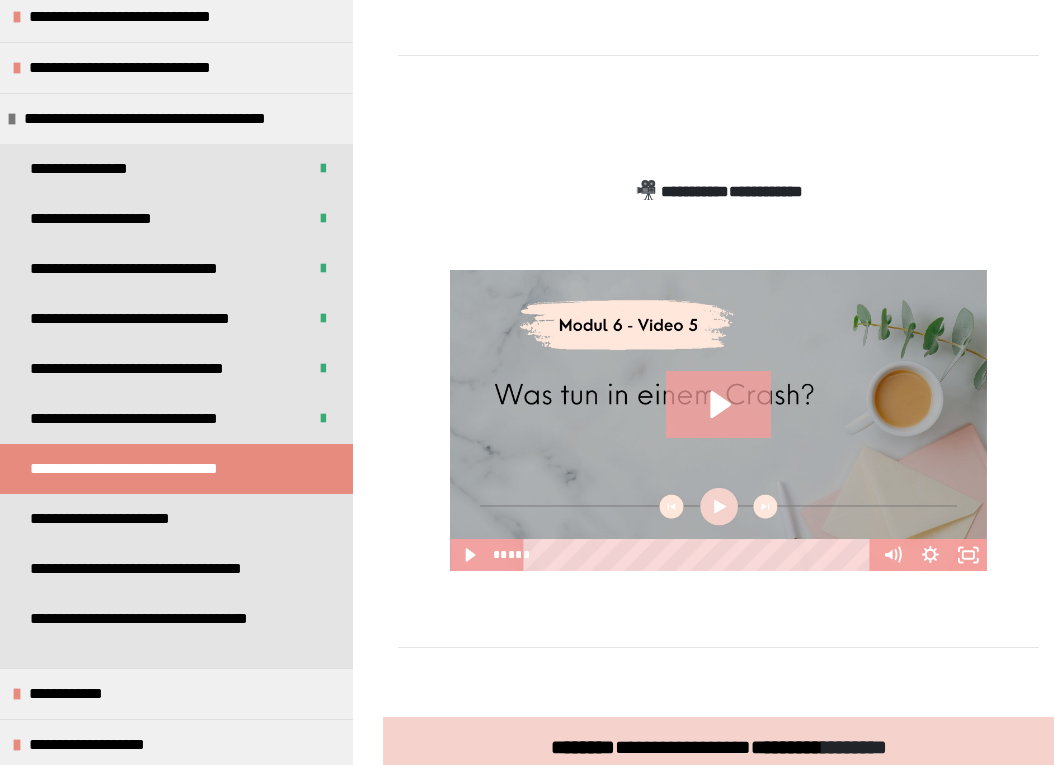 scroll, scrollTop: 584, scrollLeft: 0, axis: vertical 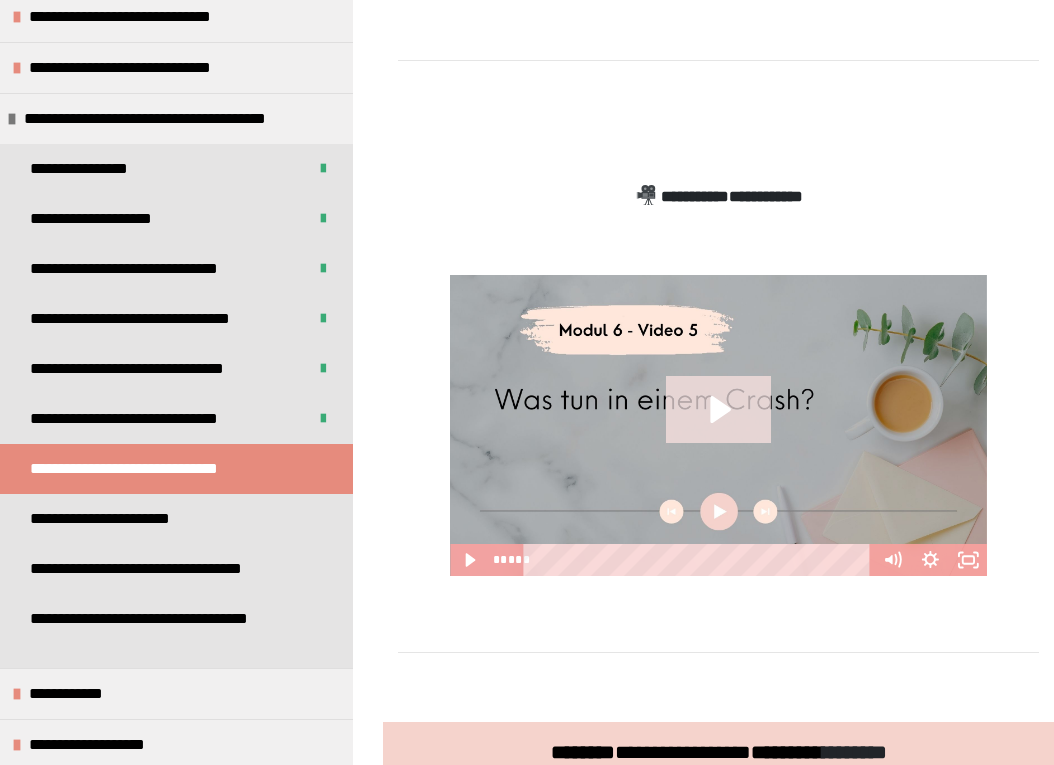 click 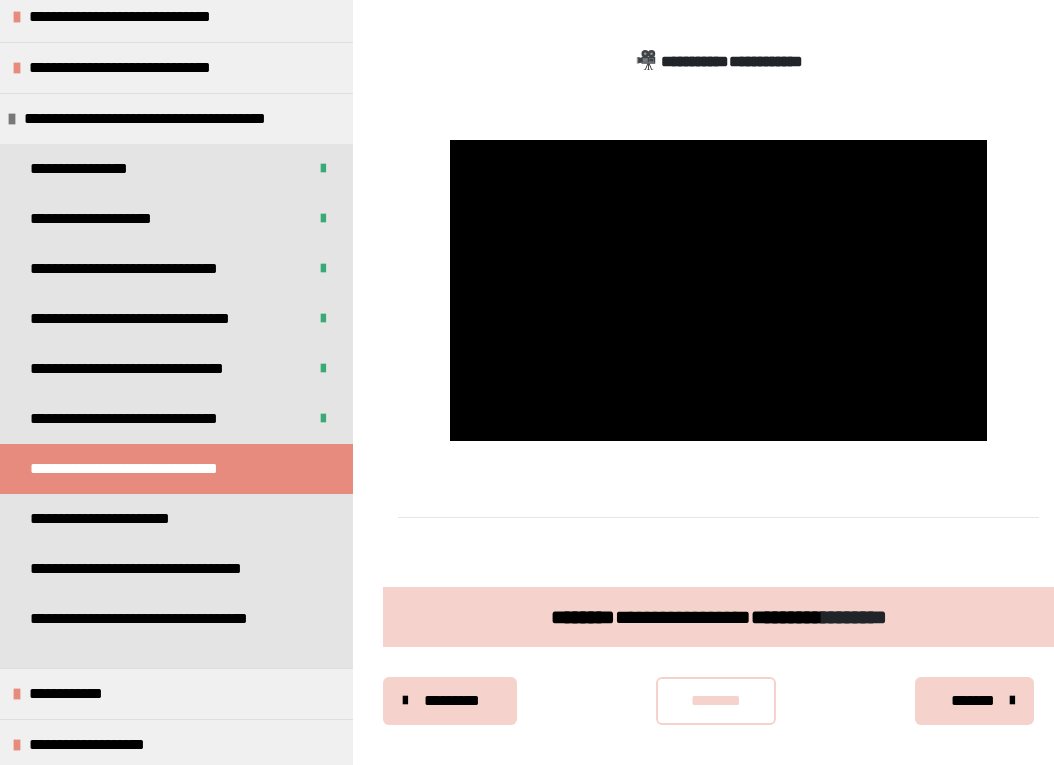 scroll, scrollTop: 740, scrollLeft: 0, axis: vertical 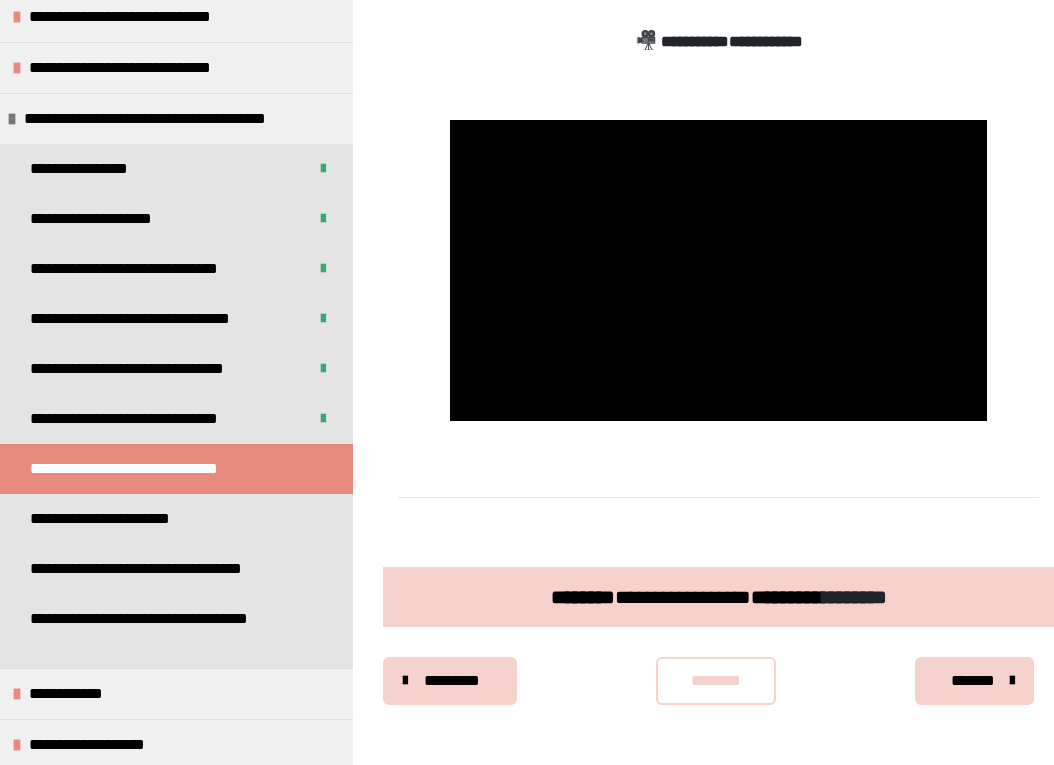 type 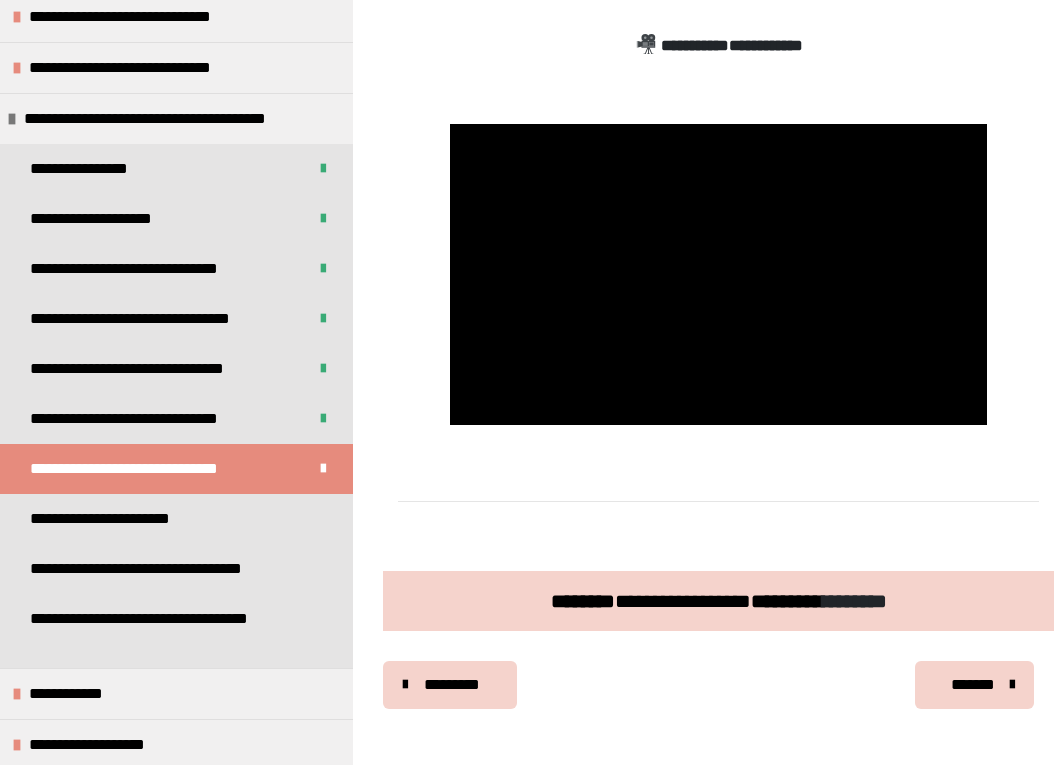 scroll, scrollTop: 763, scrollLeft: 0, axis: vertical 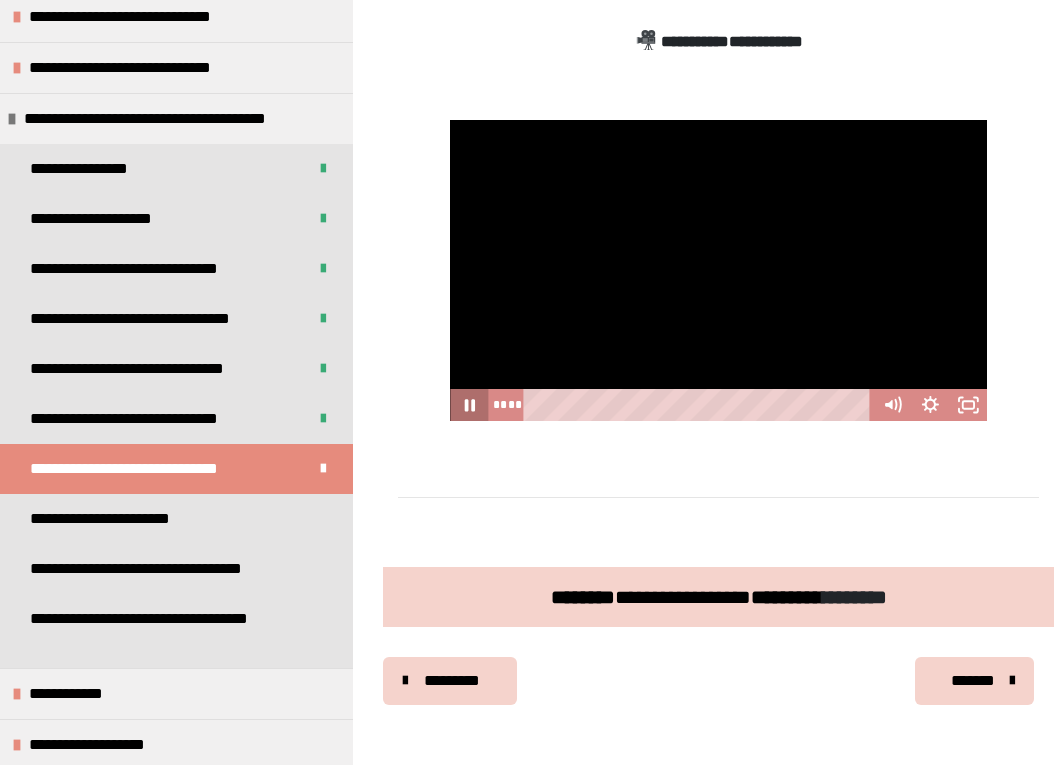 click 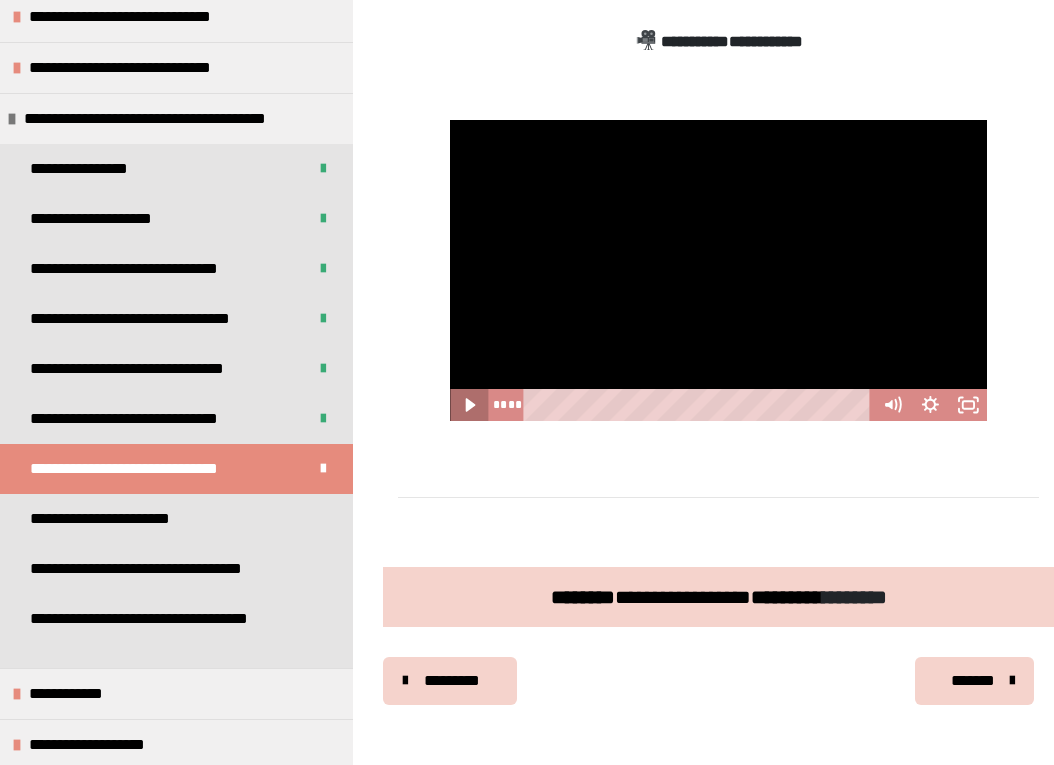 click 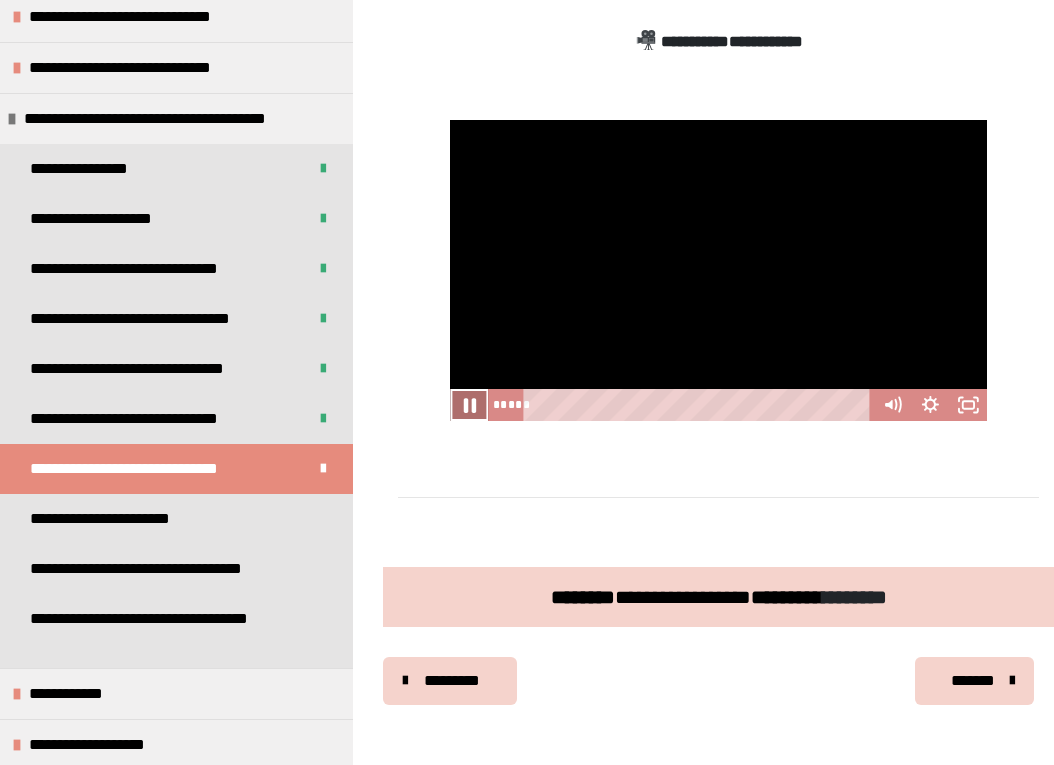 click 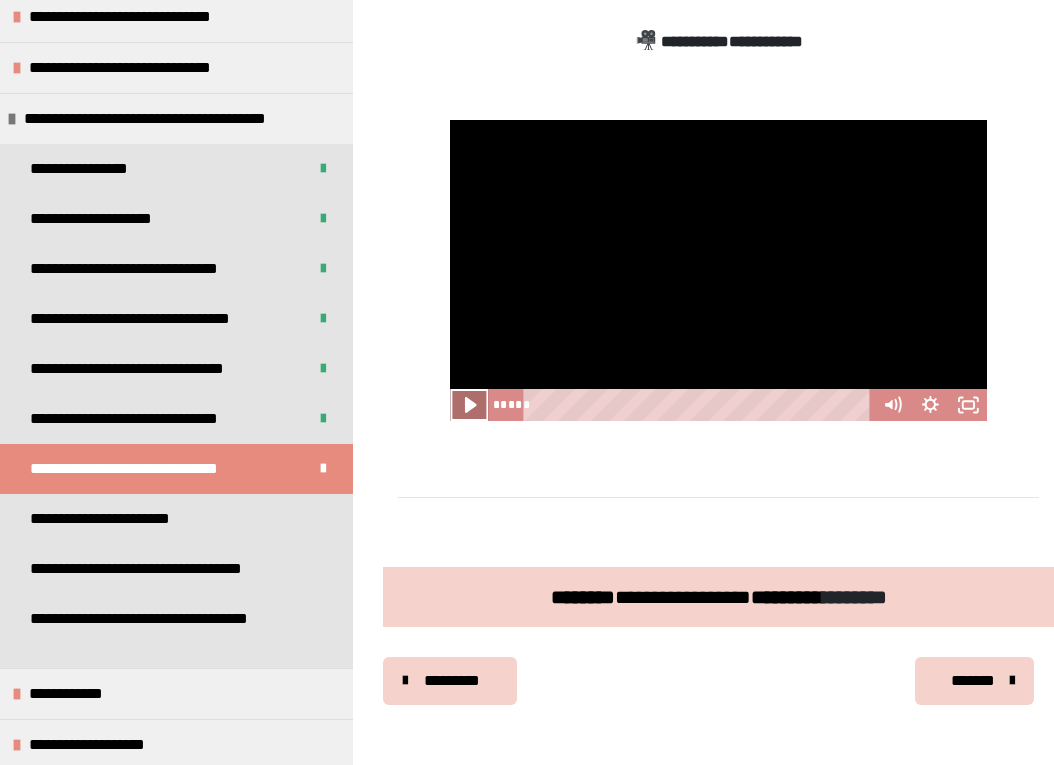 click 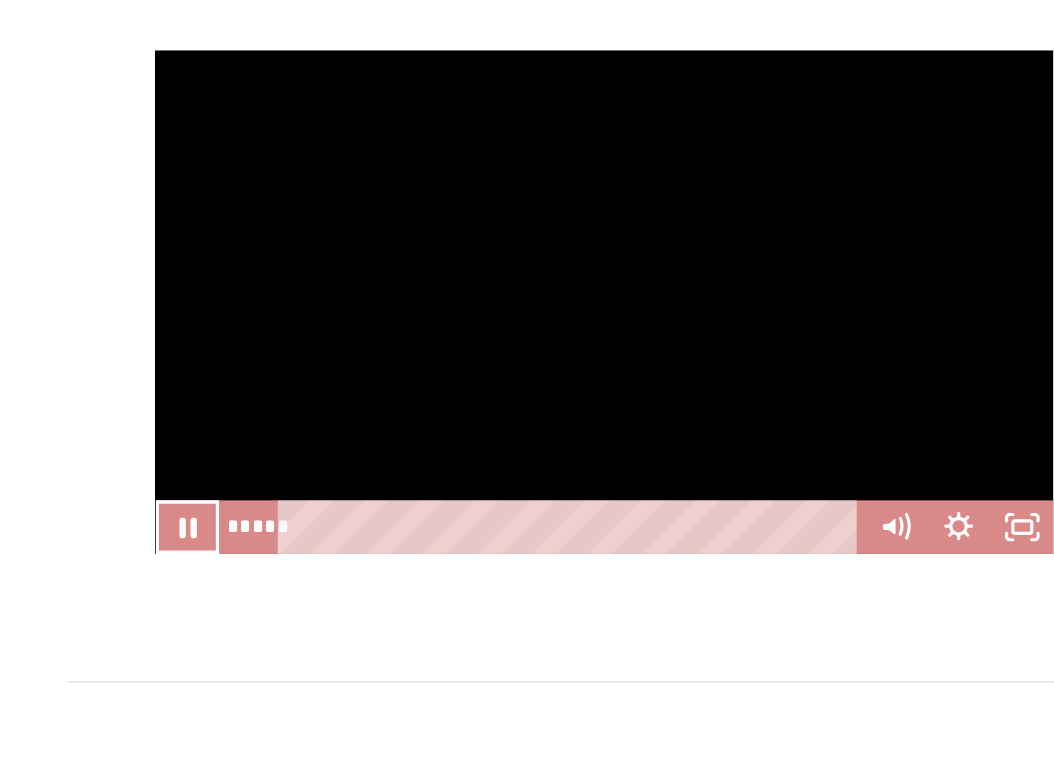 scroll, scrollTop: 589, scrollLeft: 0, axis: vertical 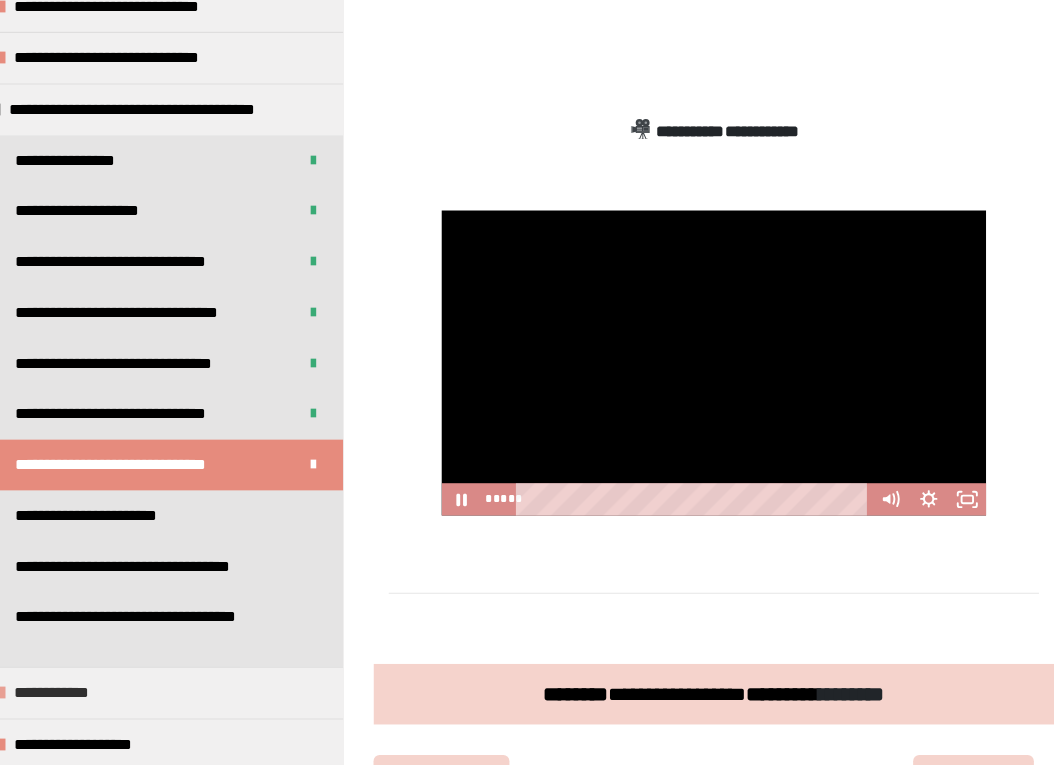 click on "**********" at bounding box center [84, 694] 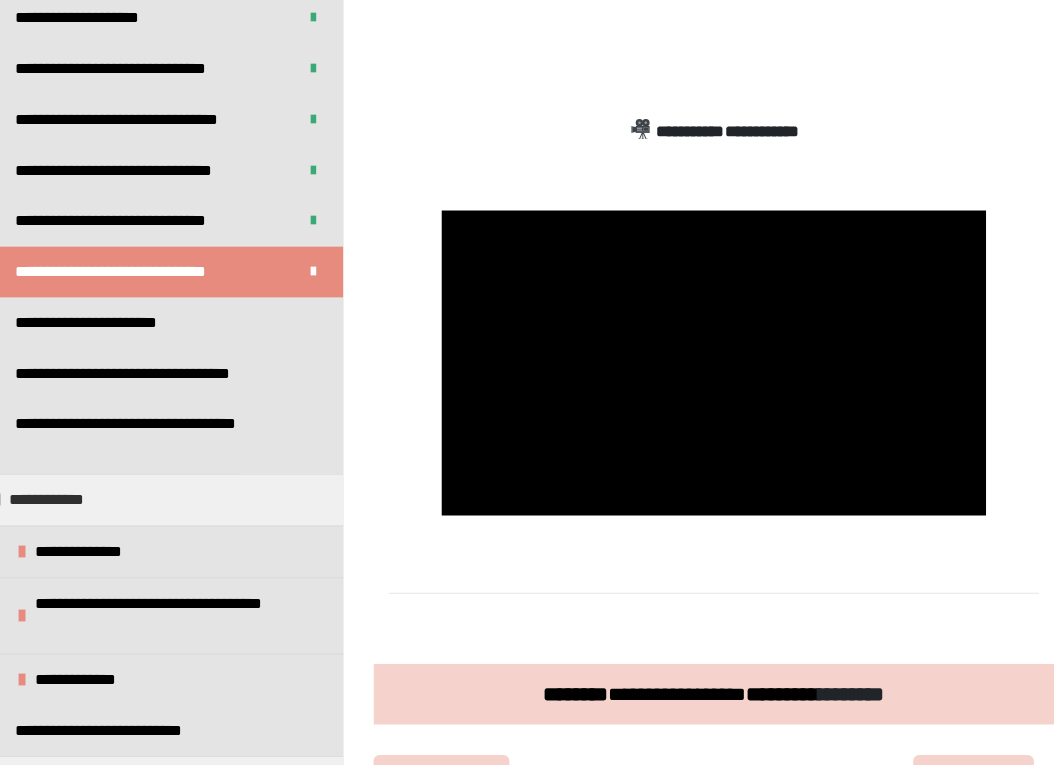 scroll, scrollTop: 1149, scrollLeft: 0, axis: vertical 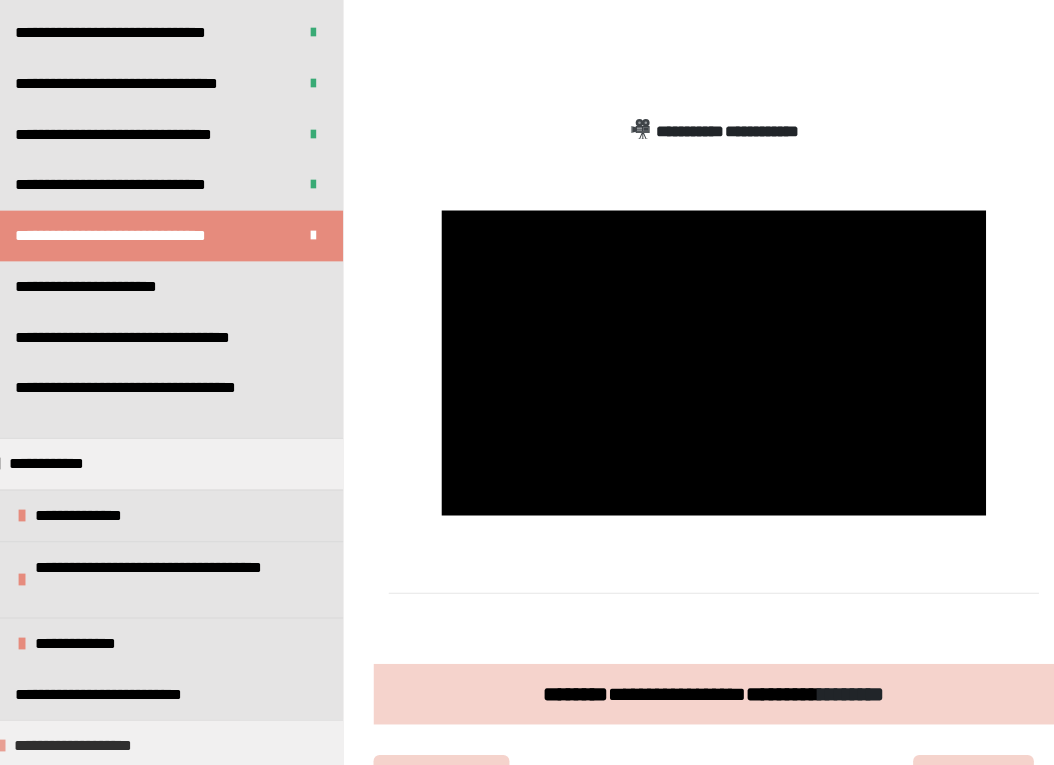 click on "**********" at bounding box center (110, 746) 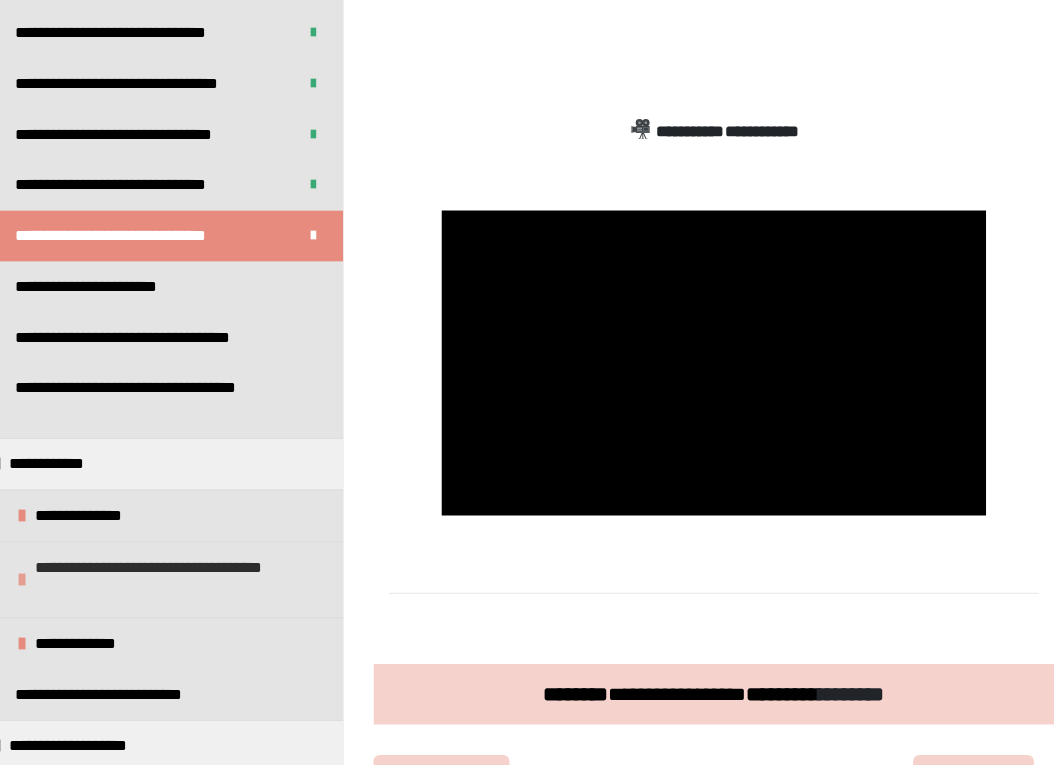 scroll, scrollTop: 1250, scrollLeft: 0, axis: vertical 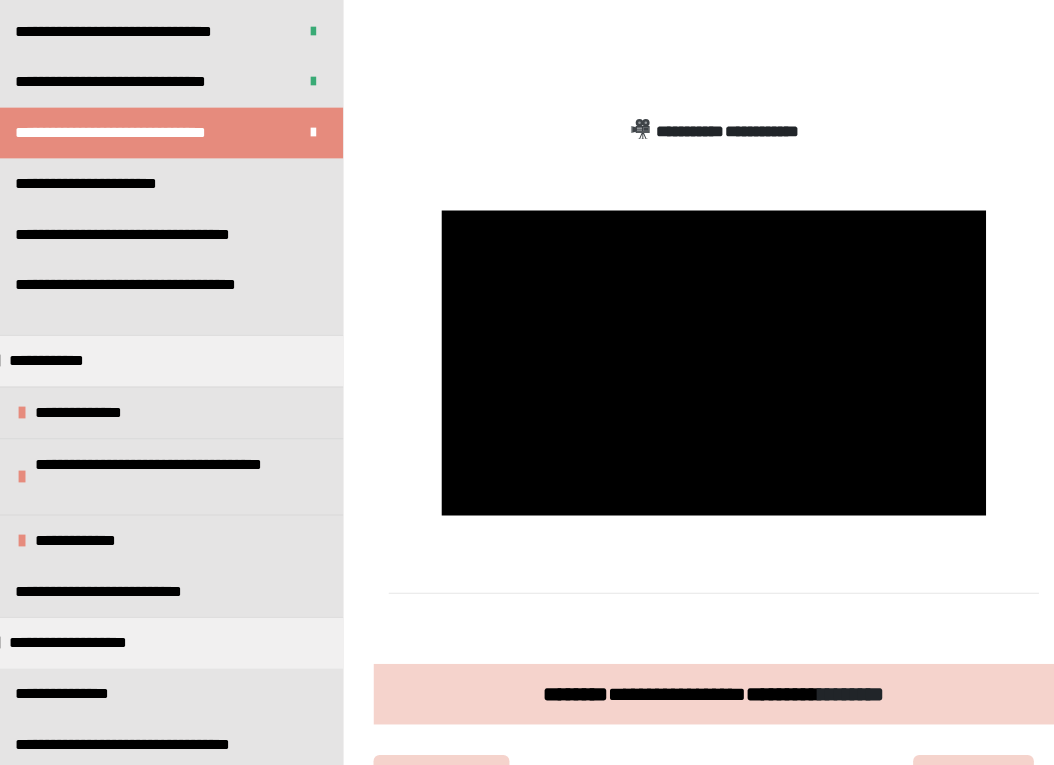 click at bounding box center [718, 615] 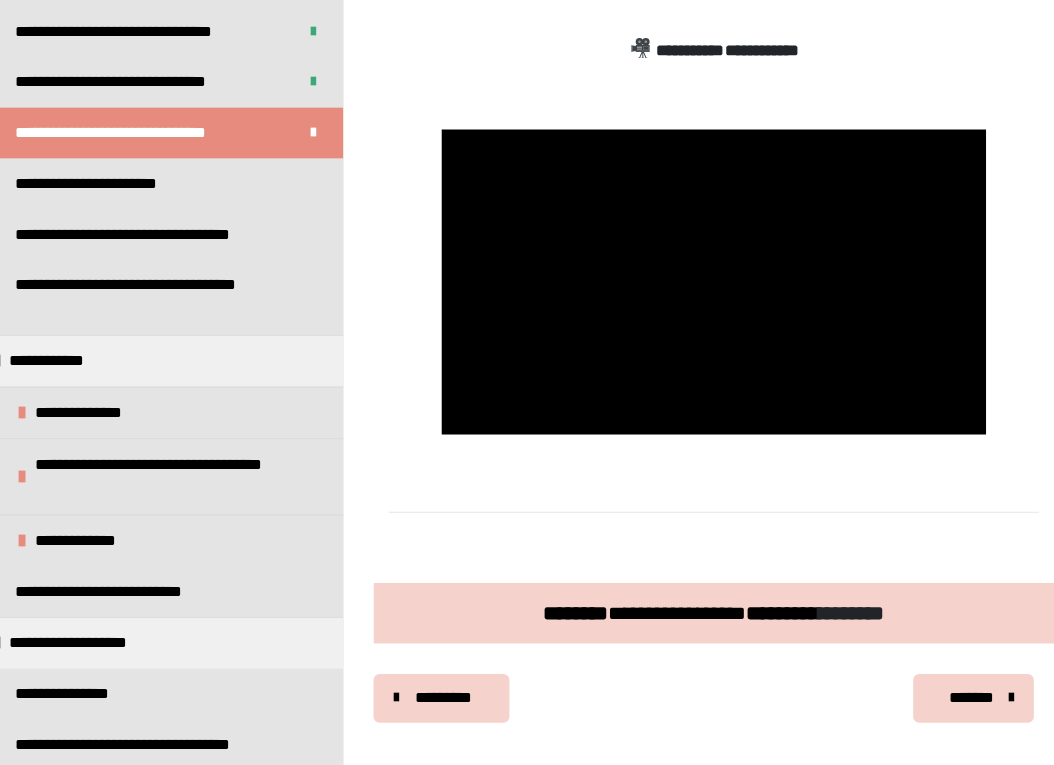 scroll, scrollTop: 722, scrollLeft: 0, axis: vertical 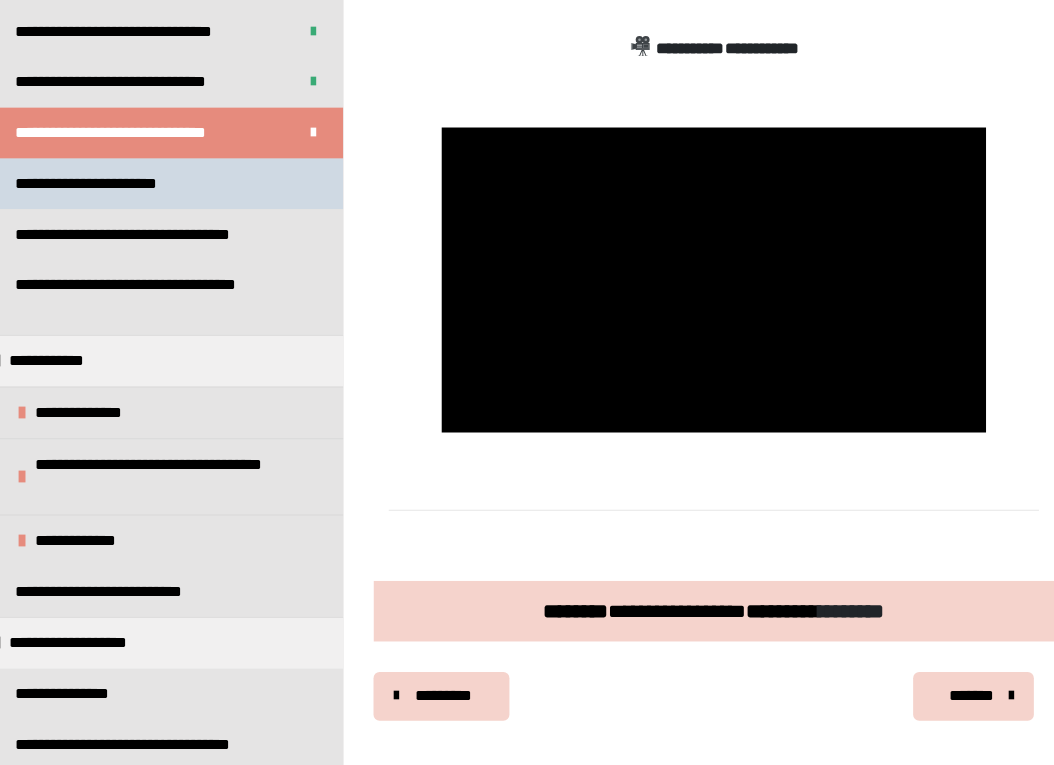 click on "**********" at bounding box center [118, 192] 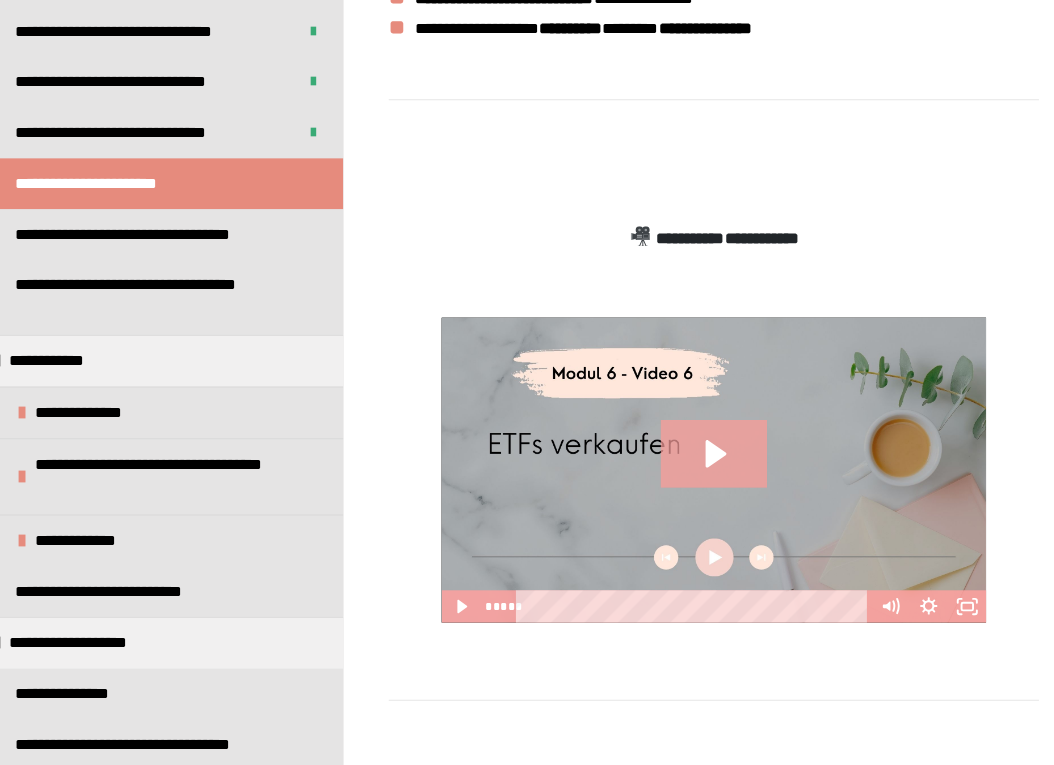 scroll, scrollTop: 745, scrollLeft: 0, axis: vertical 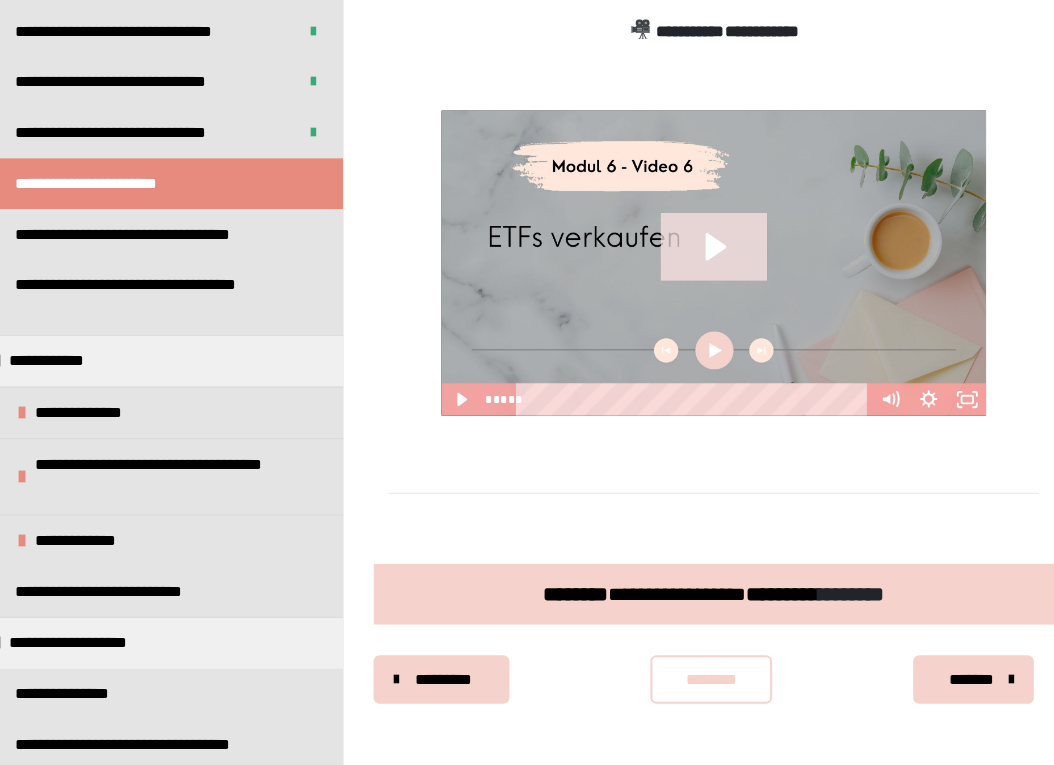 click 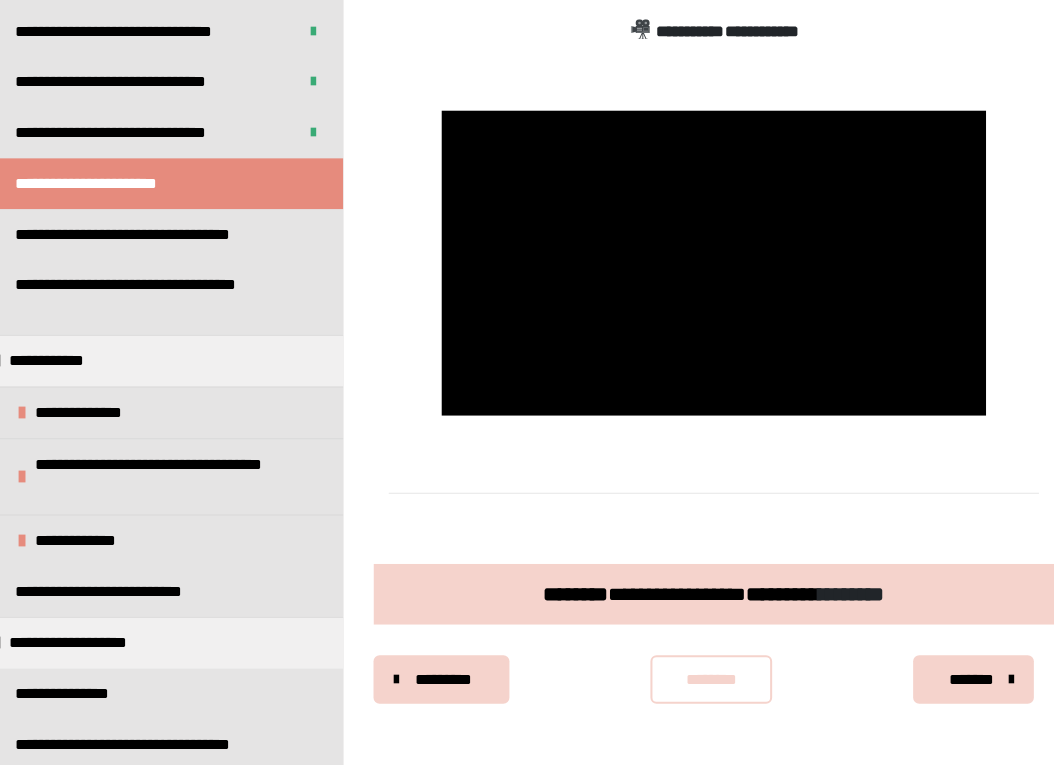 click on "********" at bounding box center [716, 681] 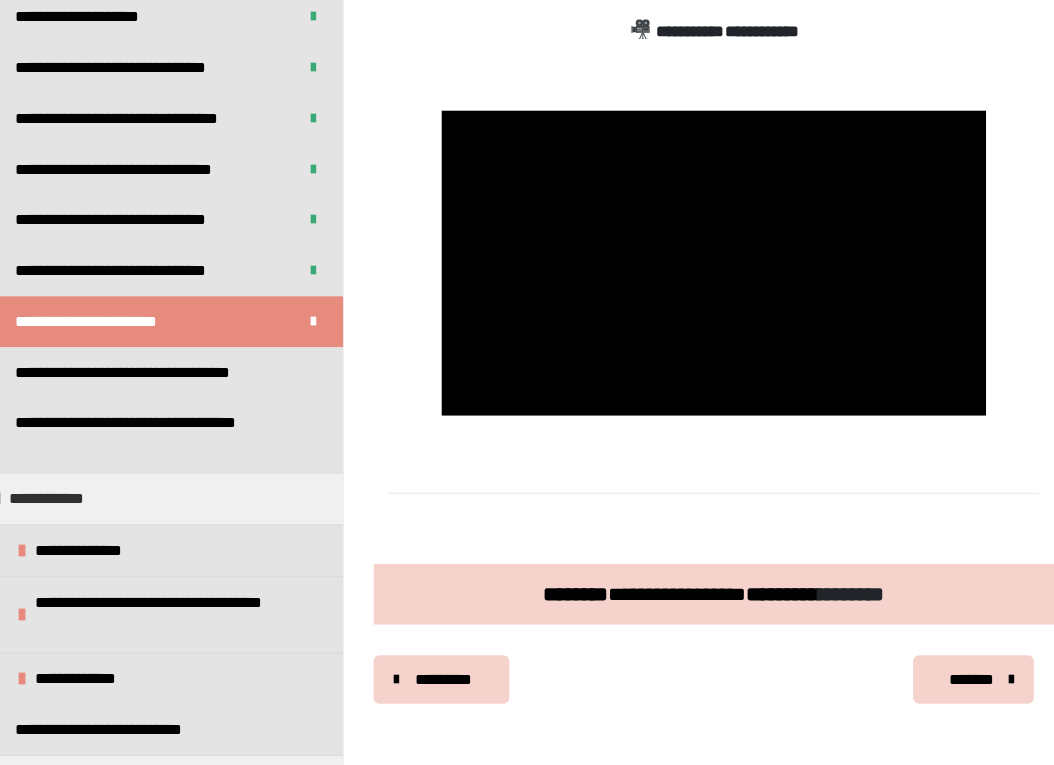 scroll, scrollTop: 1250, scrollLeft: 0, axis: vertical 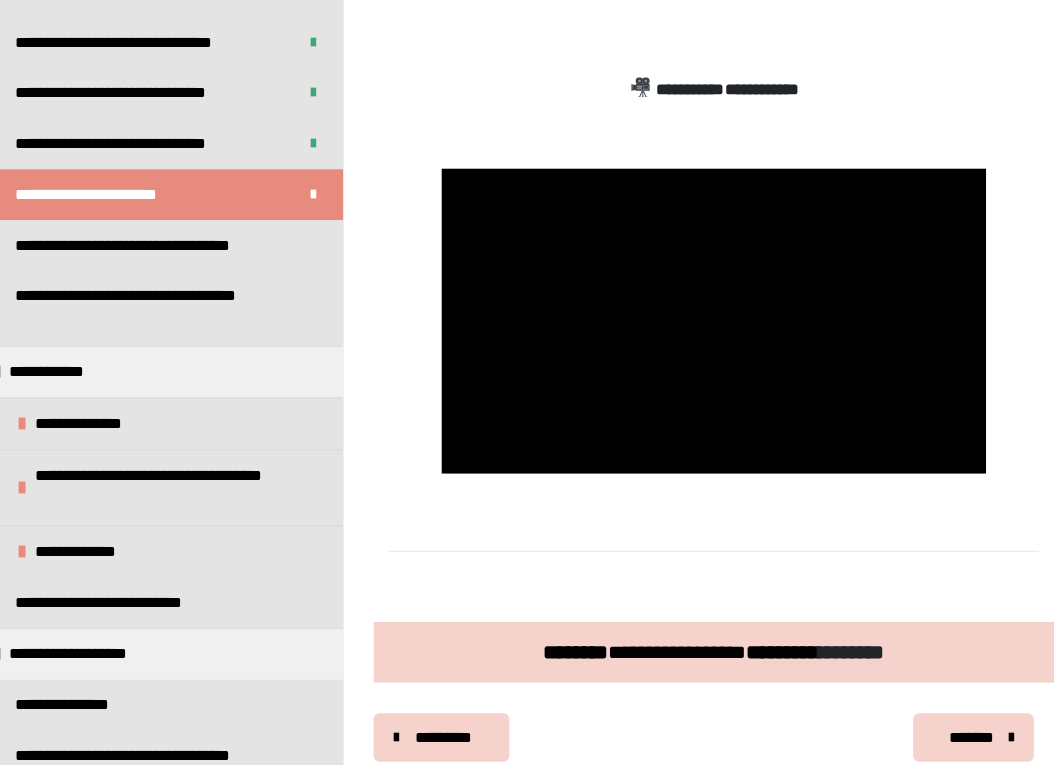 click at bounding box center [718, 550] 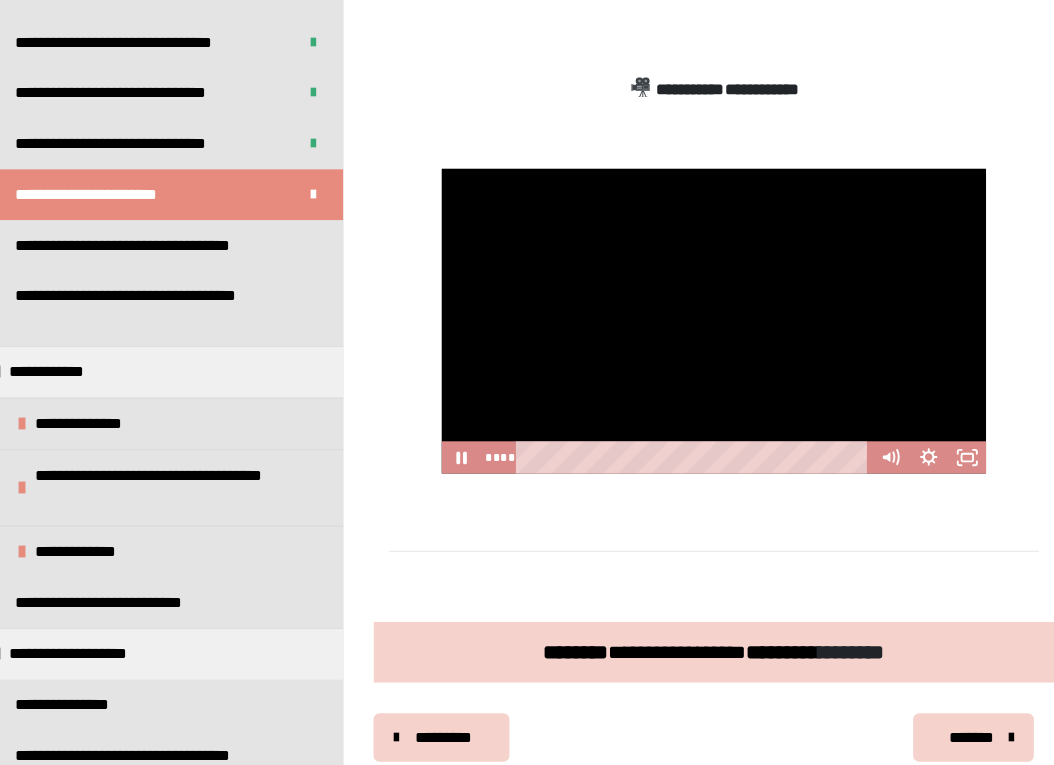 click at bounding box center (718, 317) 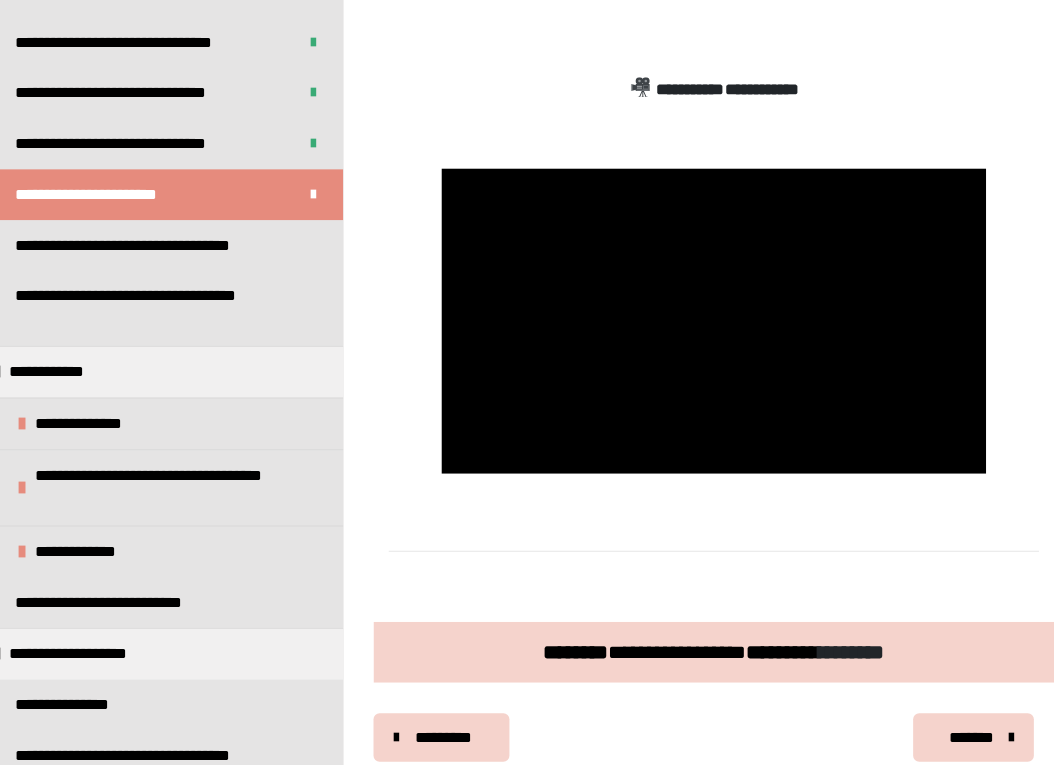 click at bounding box center (718, 563) 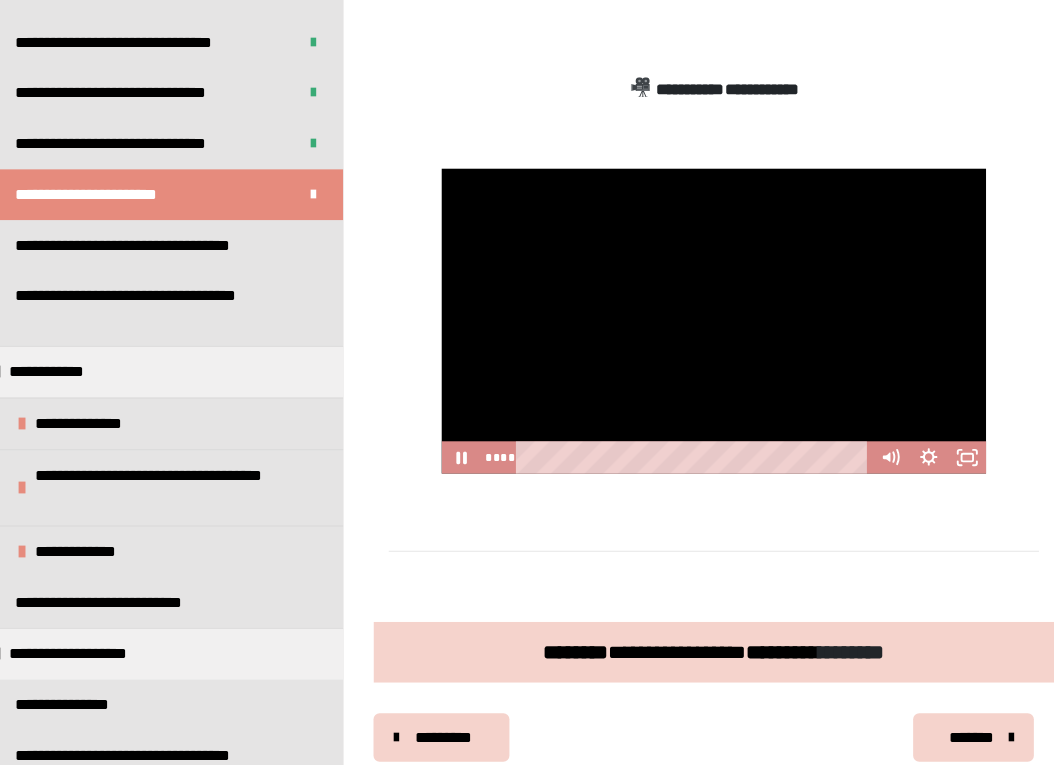 scroll, scrollTop: 699, scrollLeft: 0, axis: vertical 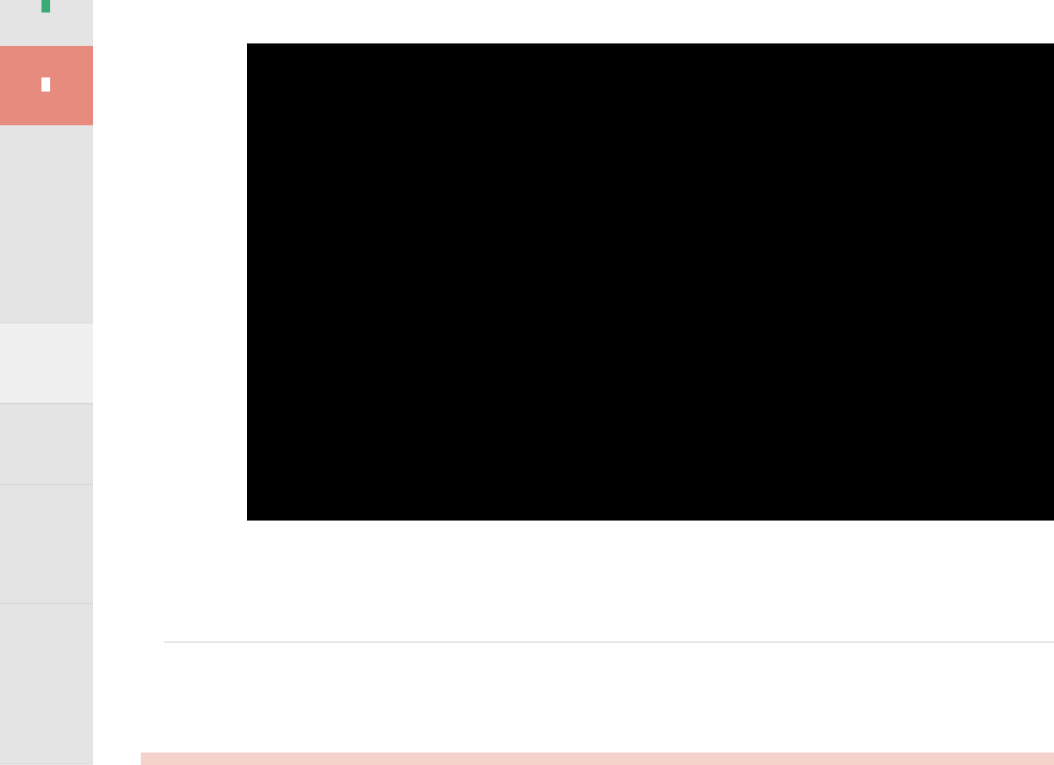 click at bounding box center [718, 563] 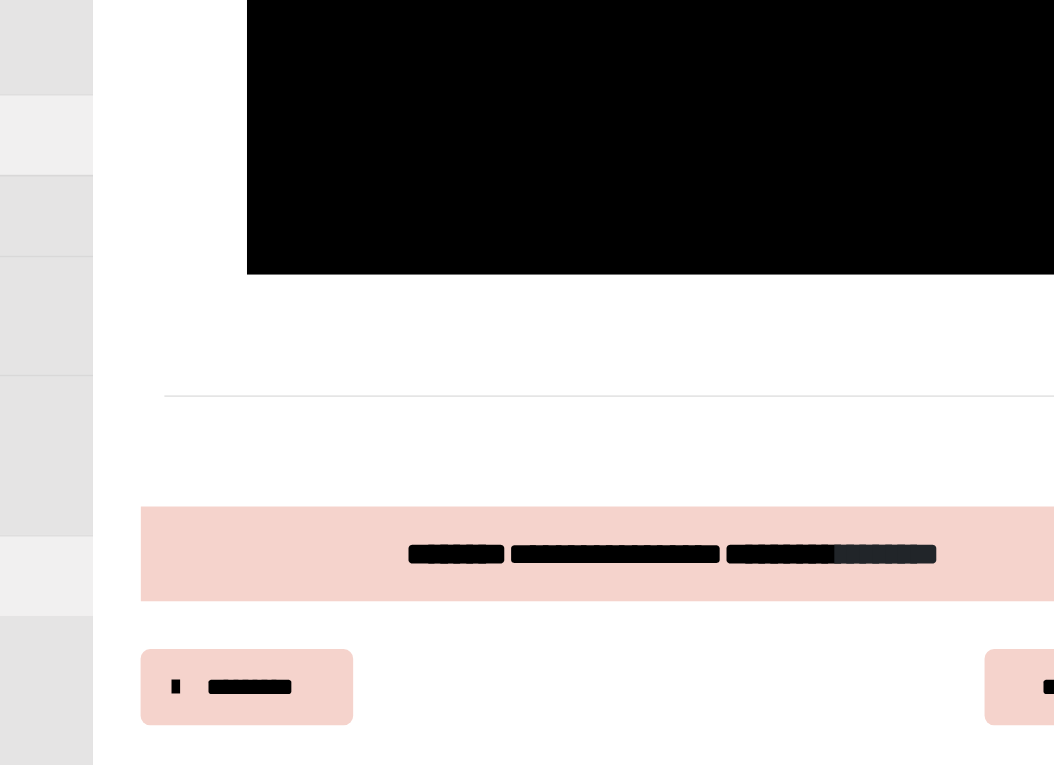 scroll, scrollTop: 745, scrollLeft: 0, axis: vertical 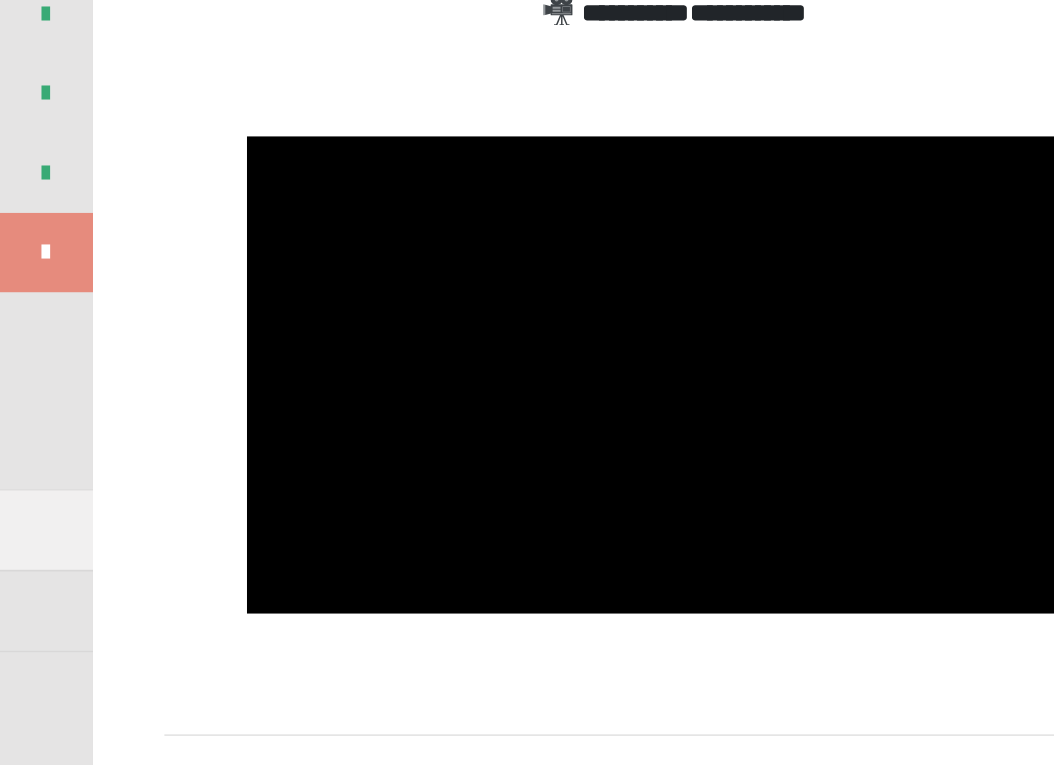 click on "**********" at bounding box center [718, 271] 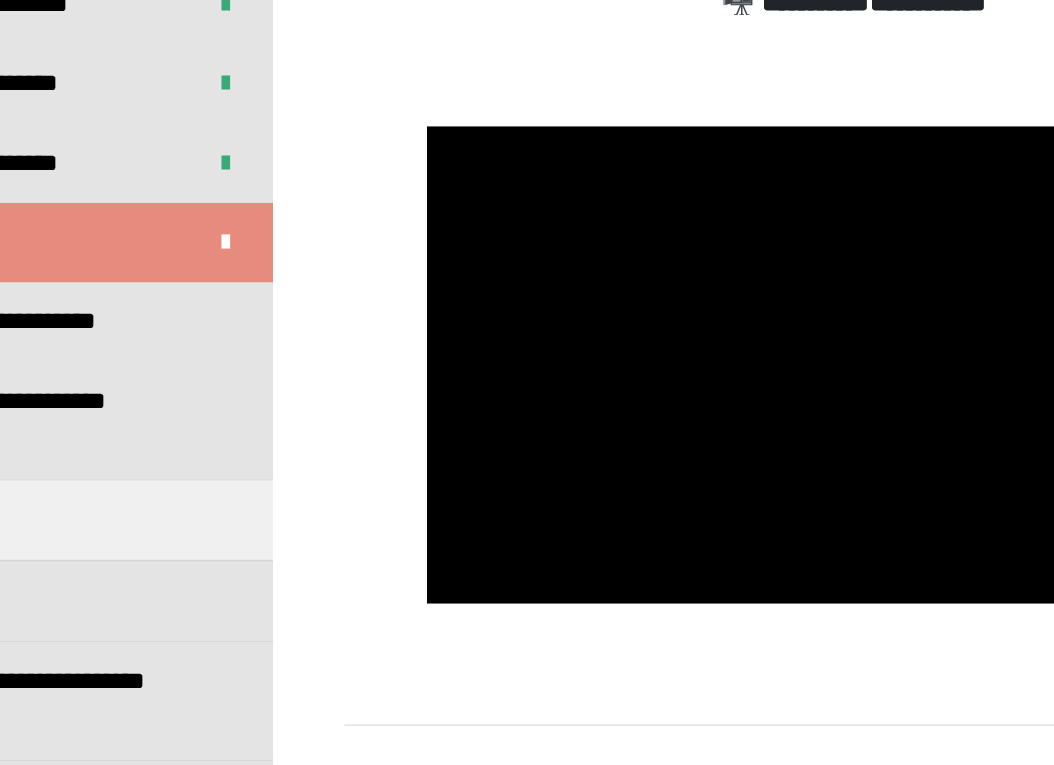 scroll, scrollTop: 660, scrollLeft: 0, axis: vertical 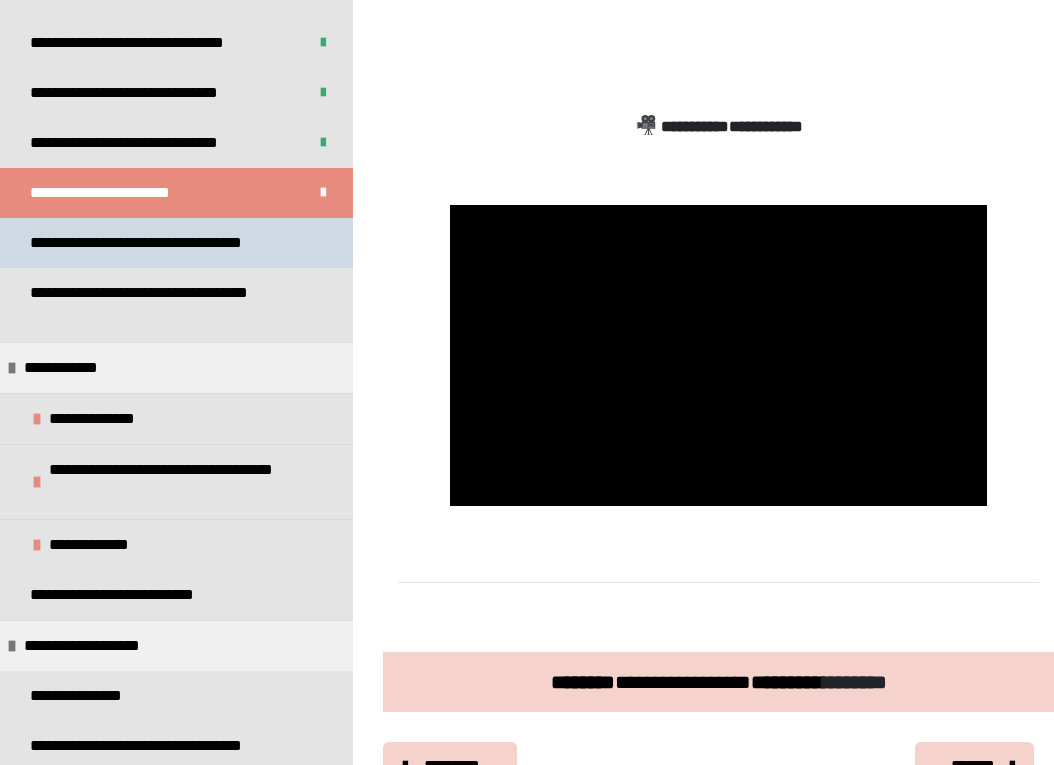 click on "**********" at bounding box center [158, 243] 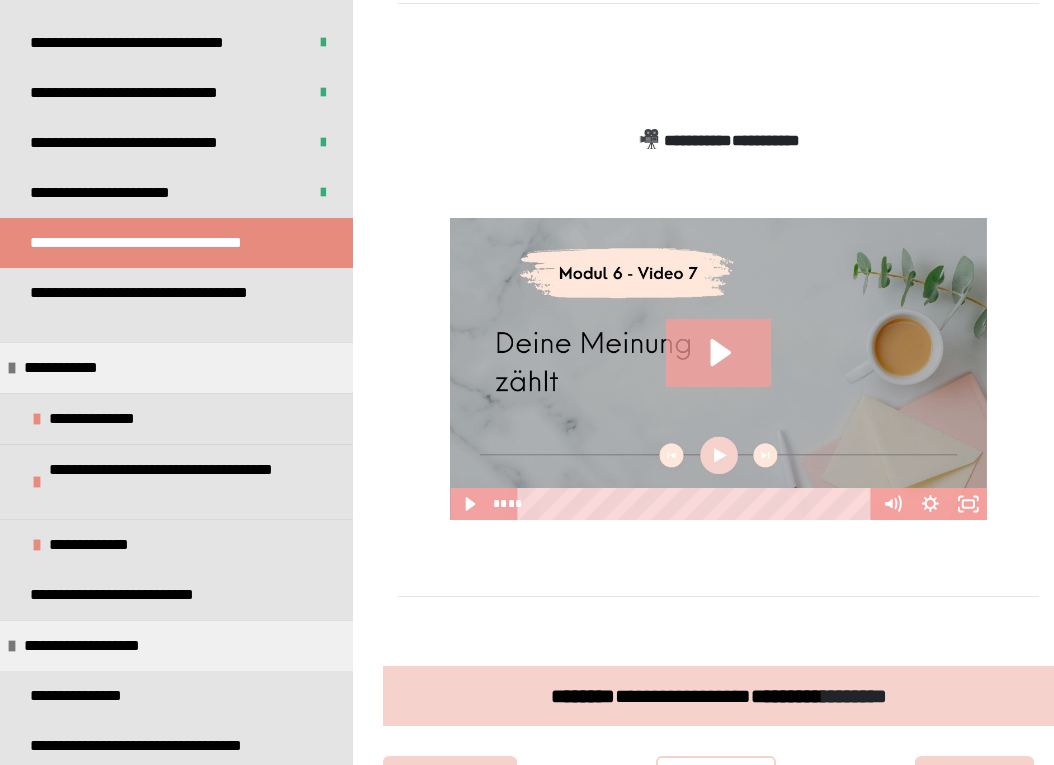 scroll, scrollTop: 585, scrollLeft: 0, axis: vertical 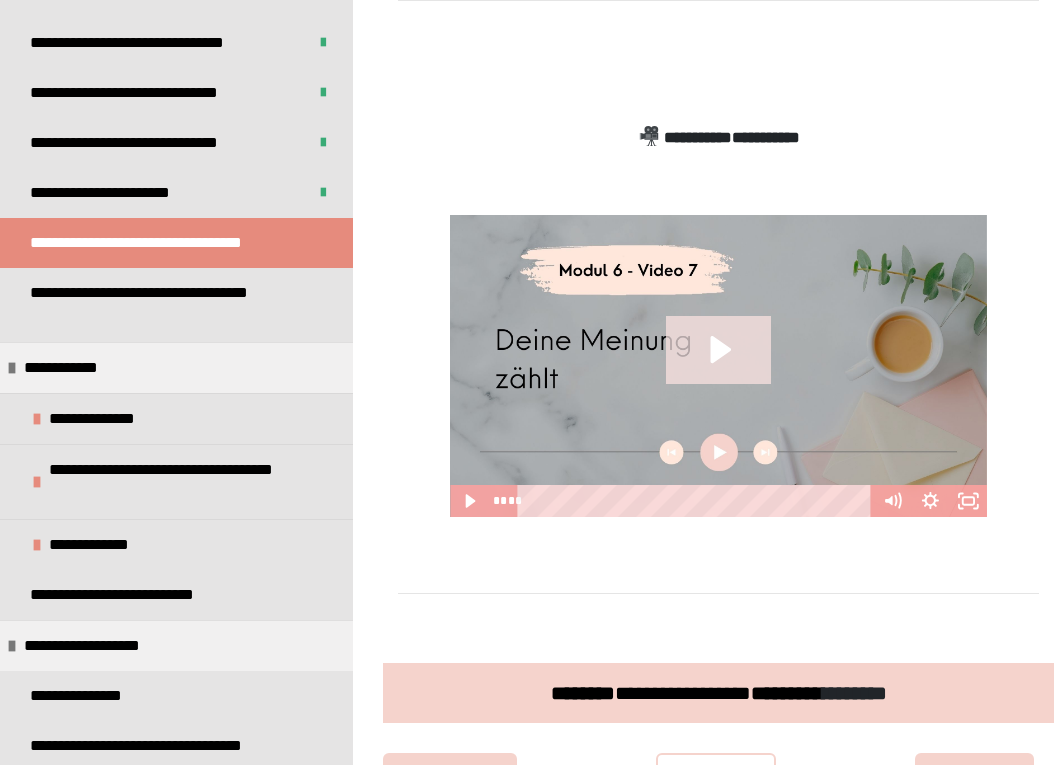 click 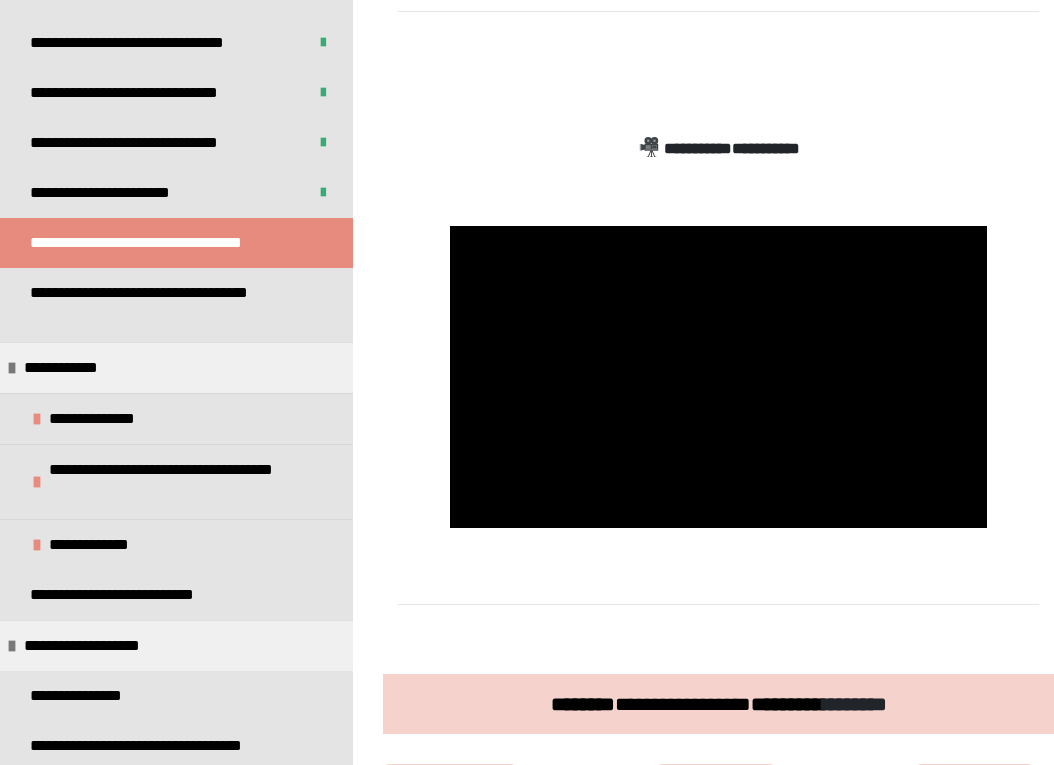 scroll, scrollTop: 777, scrollLeft: 0, axis: vertical 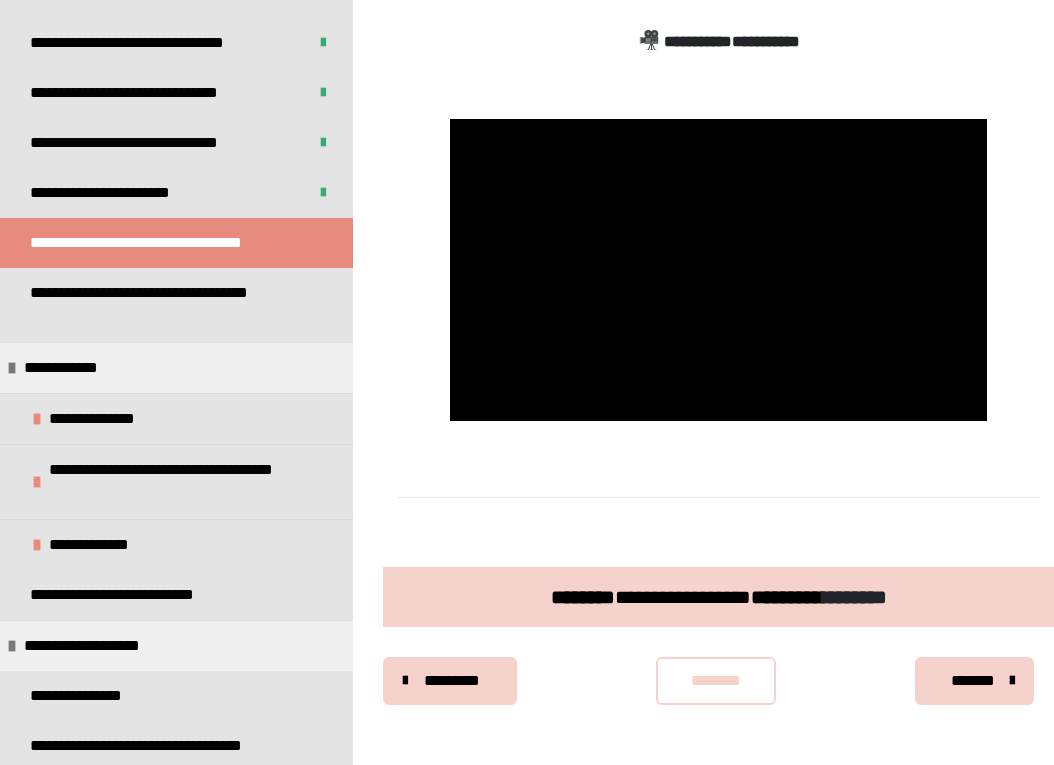 click on "********" at bounding box center (716, 681) 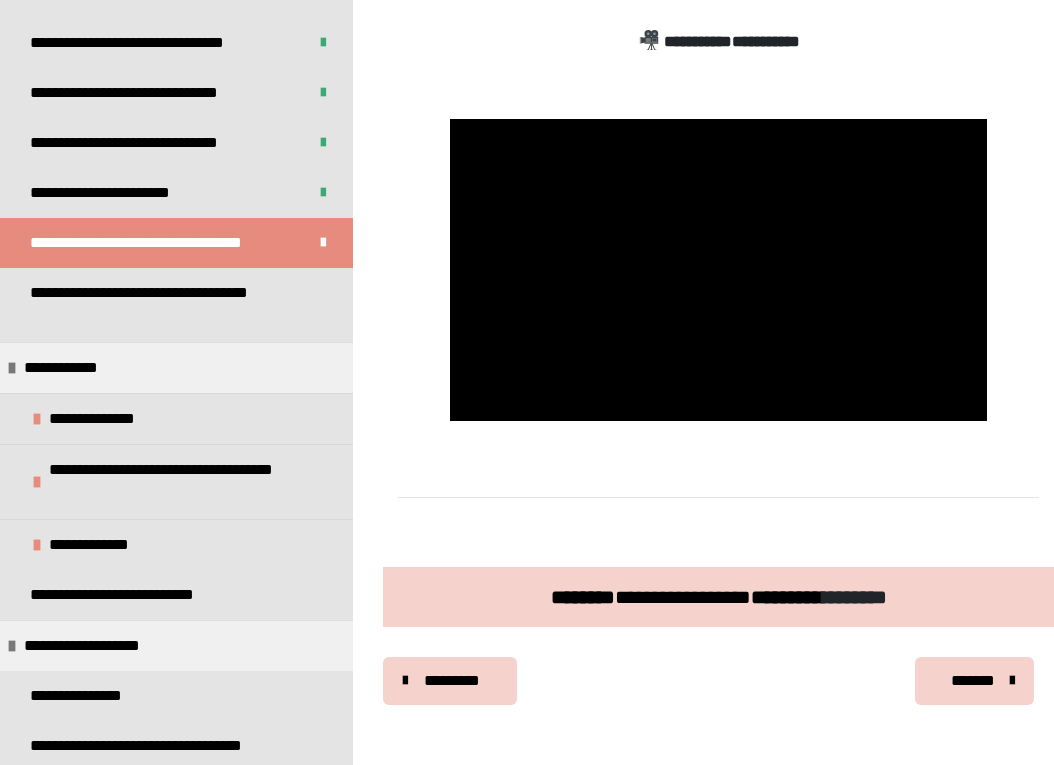 scroll, scrollTop: 624, scrollLeft: 0, axis: vertical 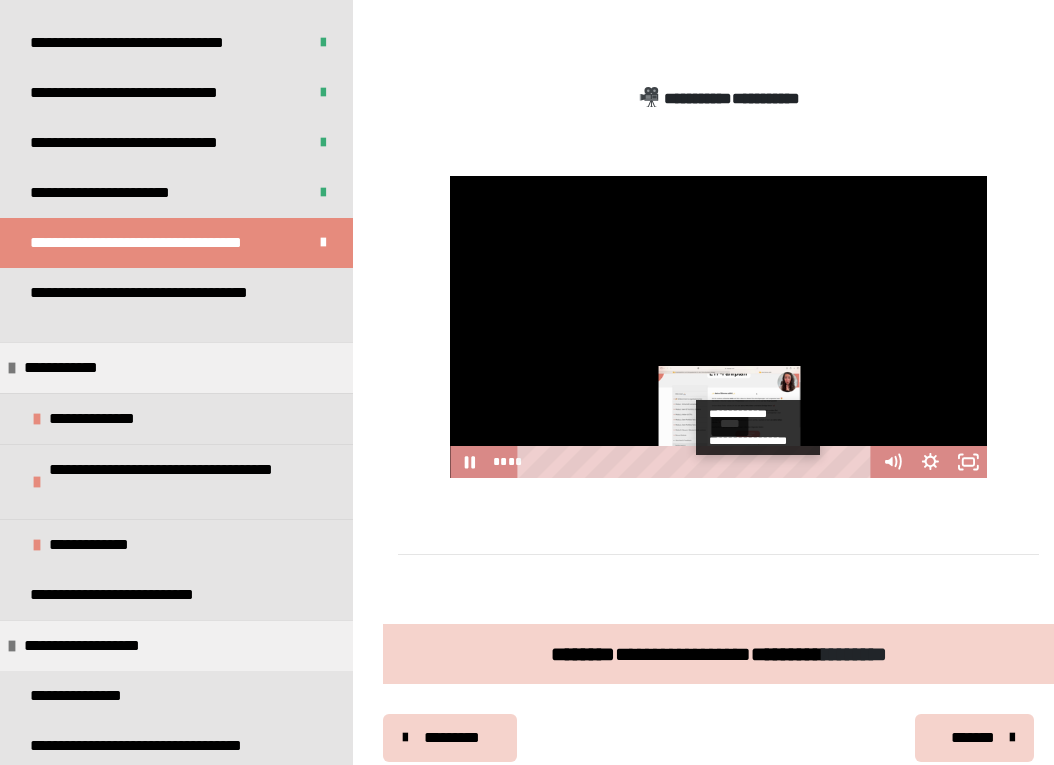 click on "****" at bounding box center [698, 462] 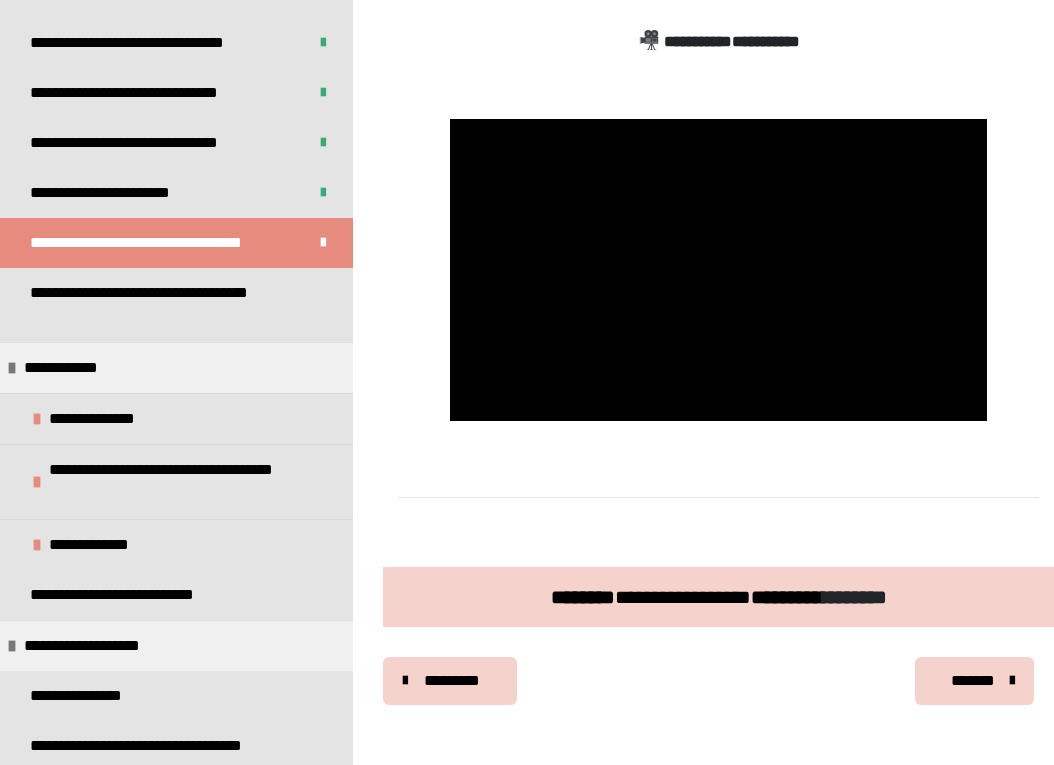 scroll, scrollTop: 771, scrollLeft: 0, axis: vertical 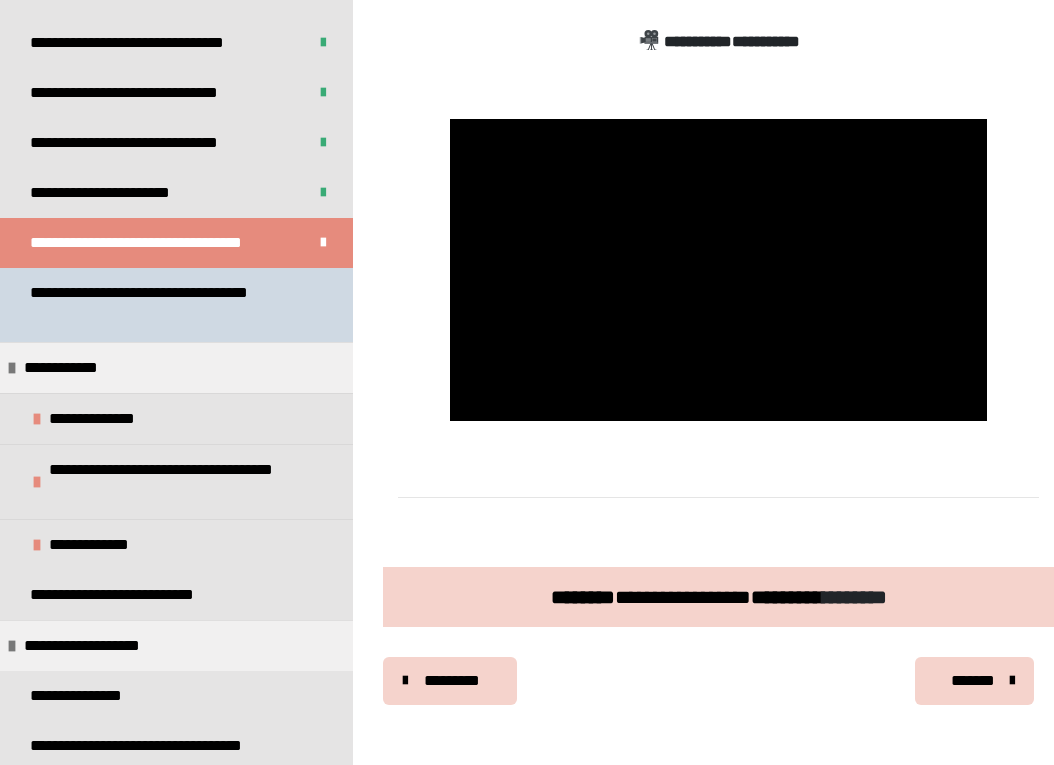 click on "**********" at bounding box center (168, 305) 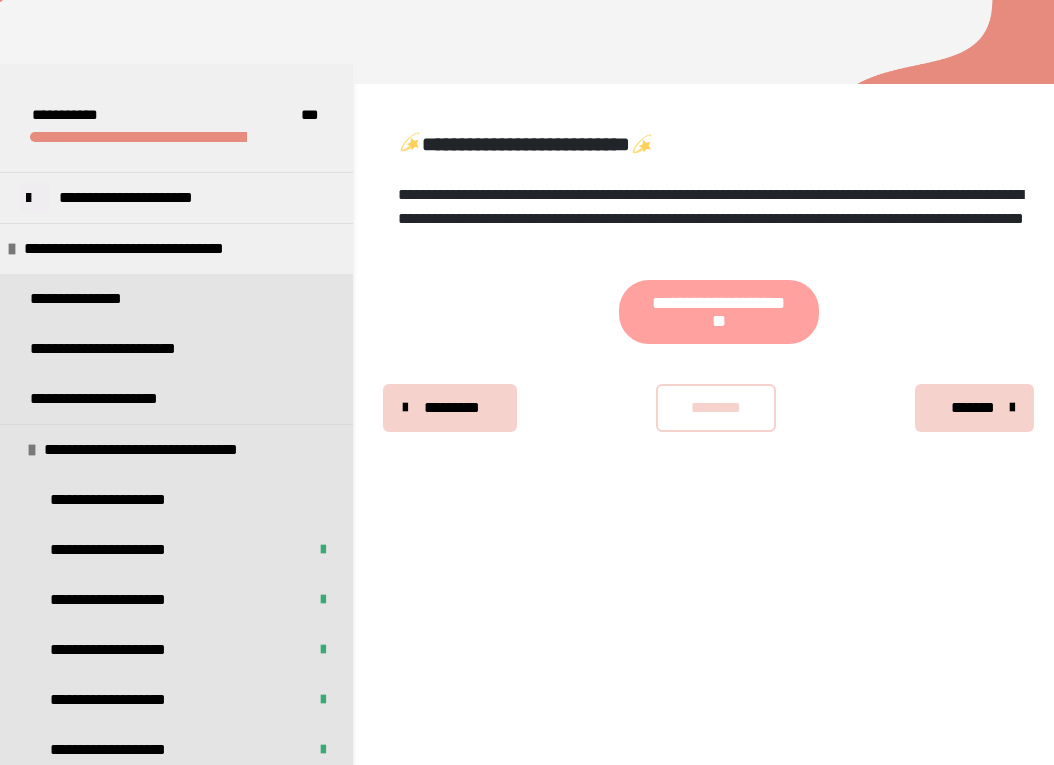 scroll, scrollTop: 177, scrollLeft: 0, axis: vertical 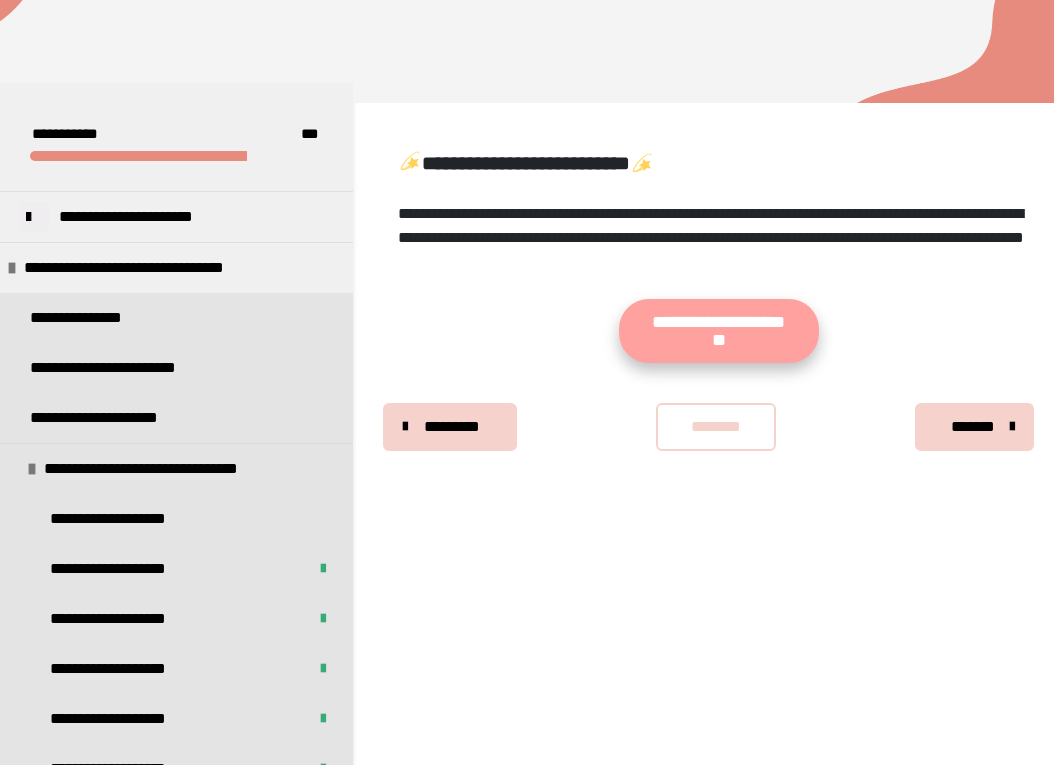 click on "**********" at bounding box center (719, 331) 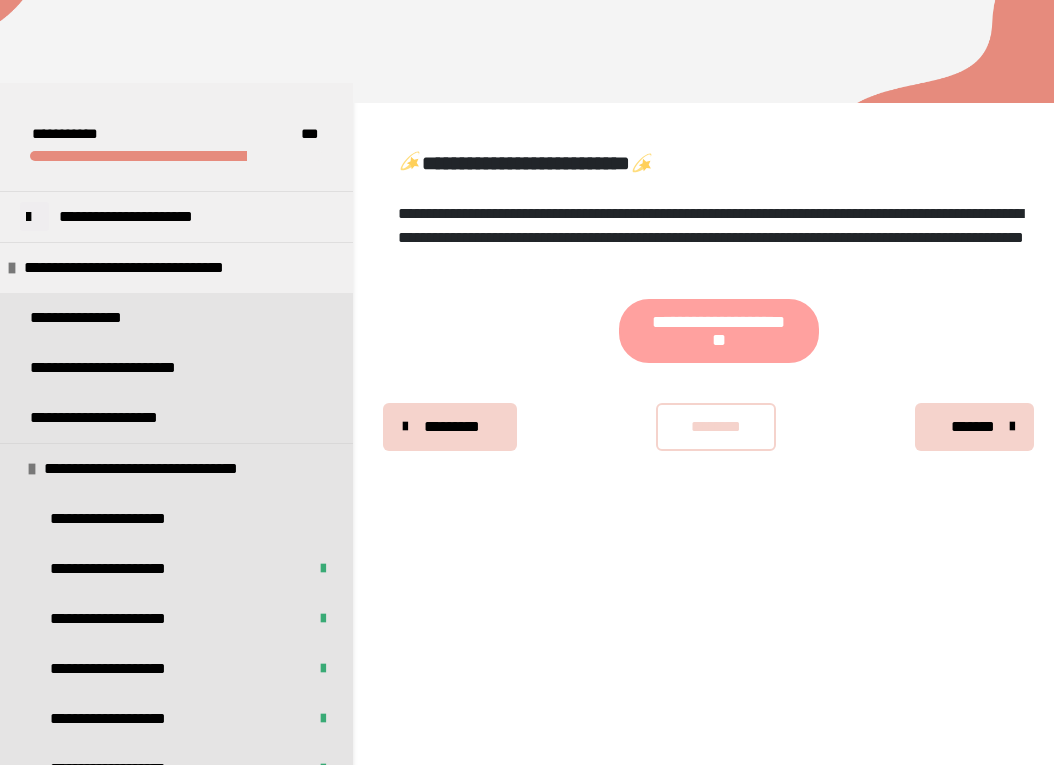click on "********" at bounding box center (716, 427) 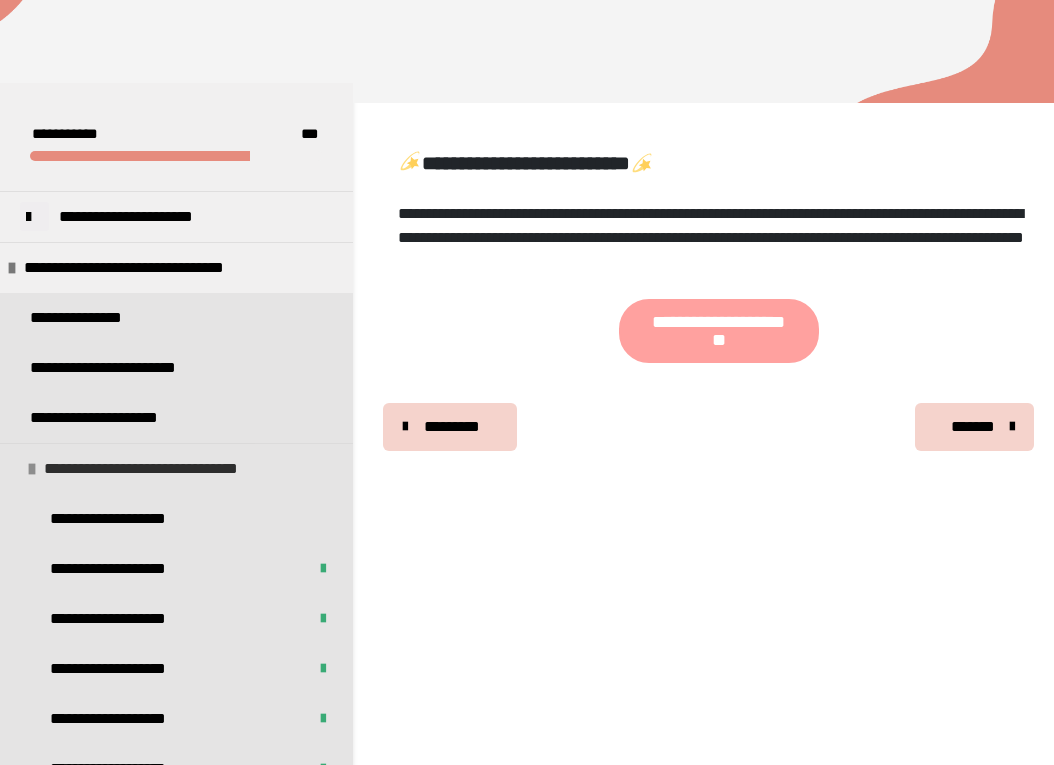 scroll, scrollTop: 340, scrollLeft: 0, axis: vertical 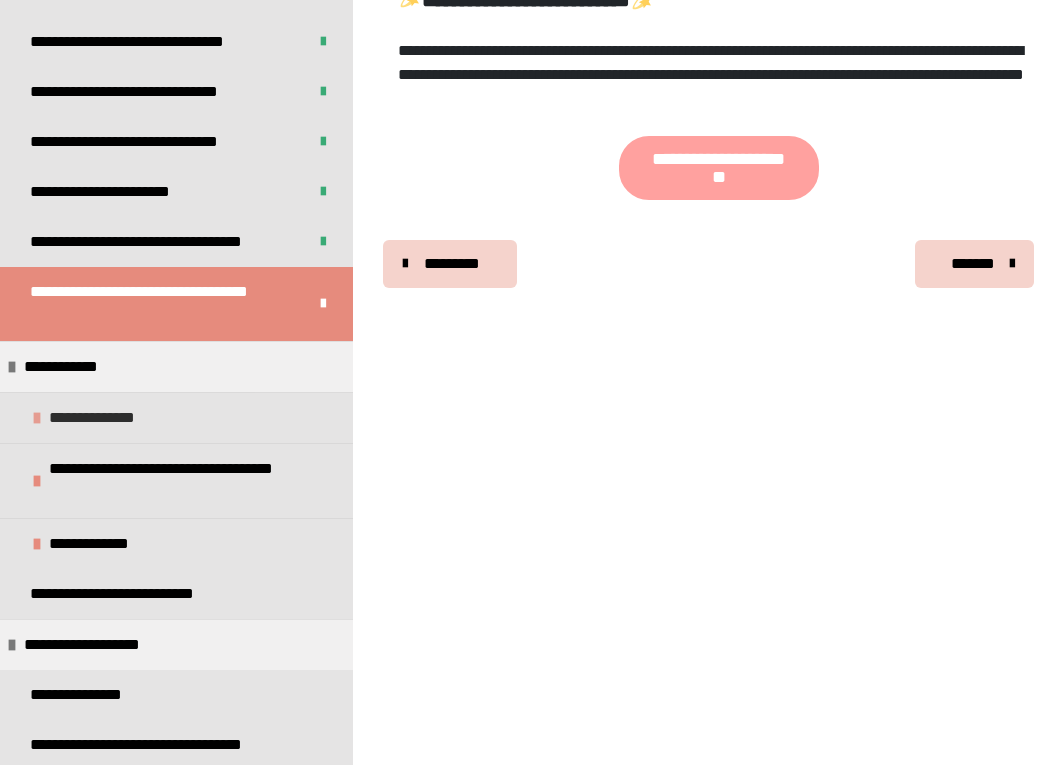 click on "**********" at bounding box center (107, 418) 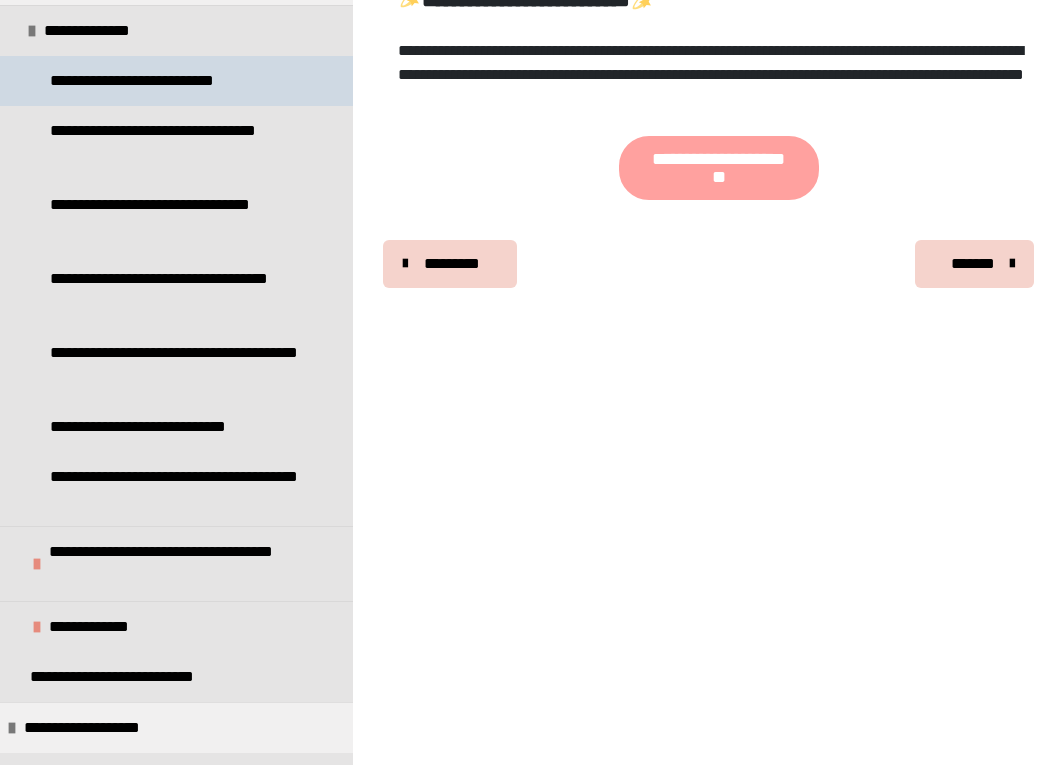 scroll, scrollTop: 1720, scrollLeft: 0, axis: vertical 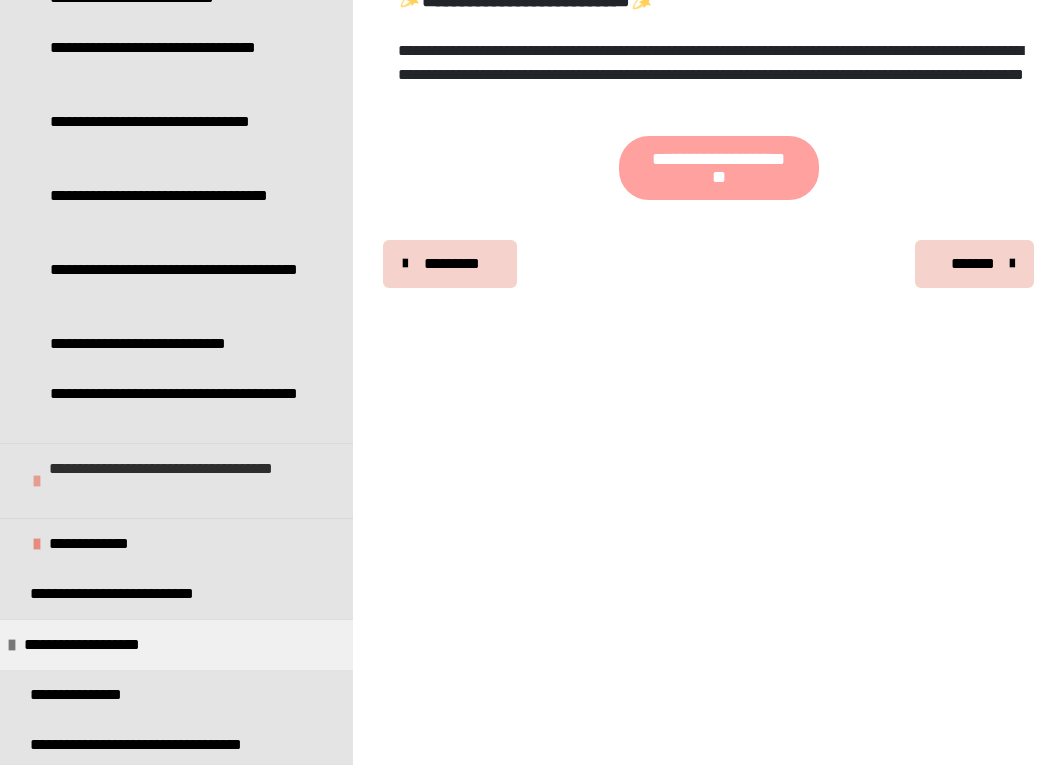 click on "**********" at bounding box center (196, 481) 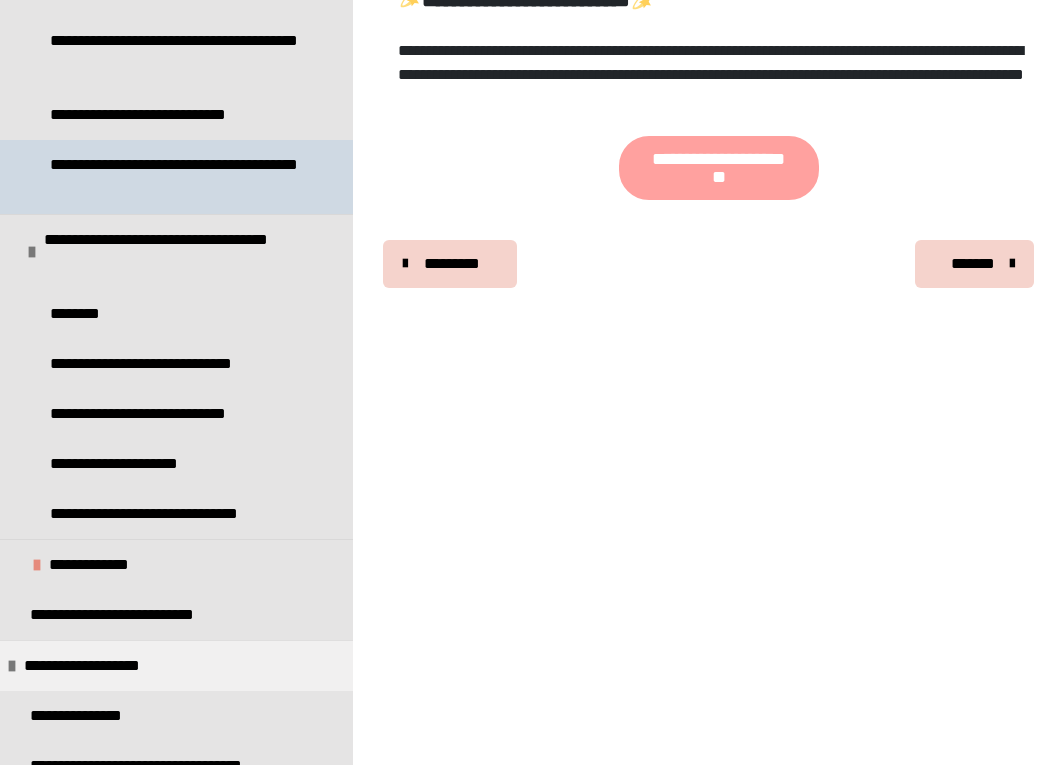 scroll, scrollTop: 1970, scrollLeft: 0, axis: vertical 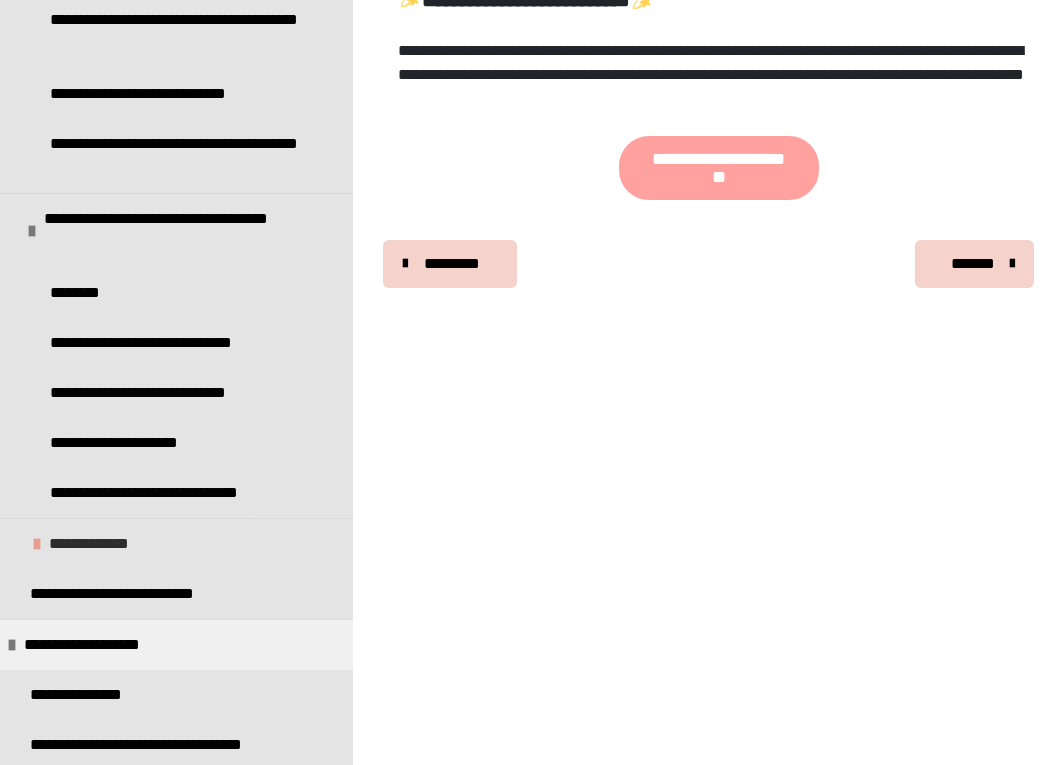 click on "**********" at bounding box center (100, 544) 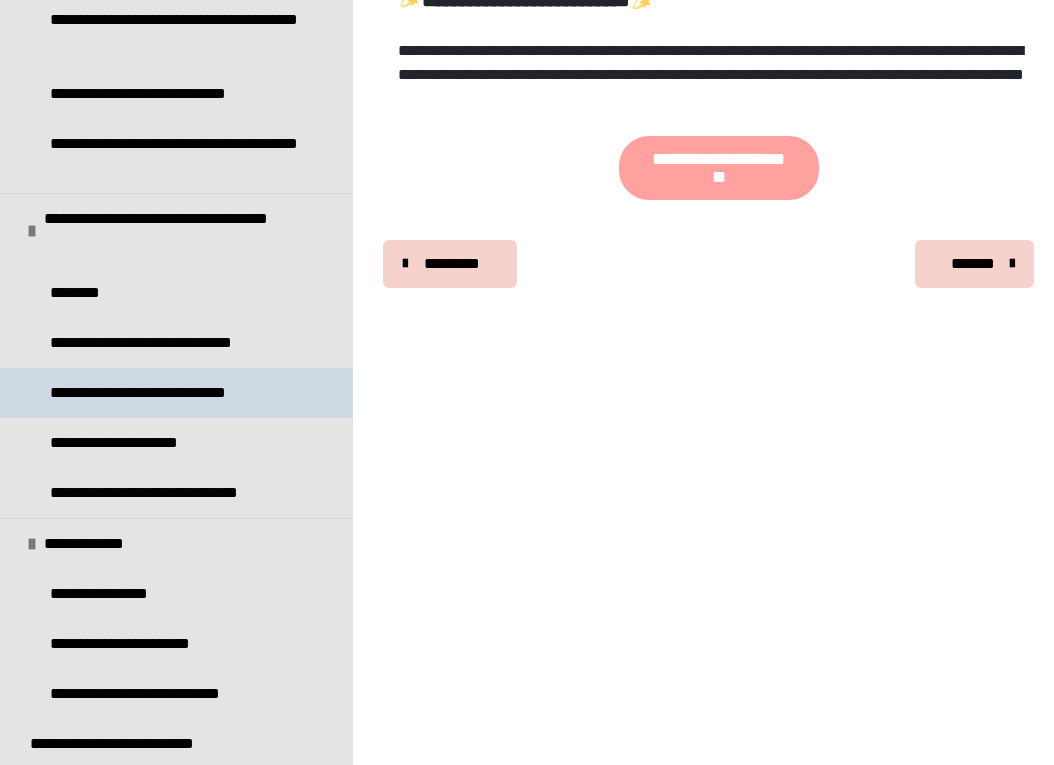 scroll, scrollTop: 2120, scrollLeft: 0, axis: vertical 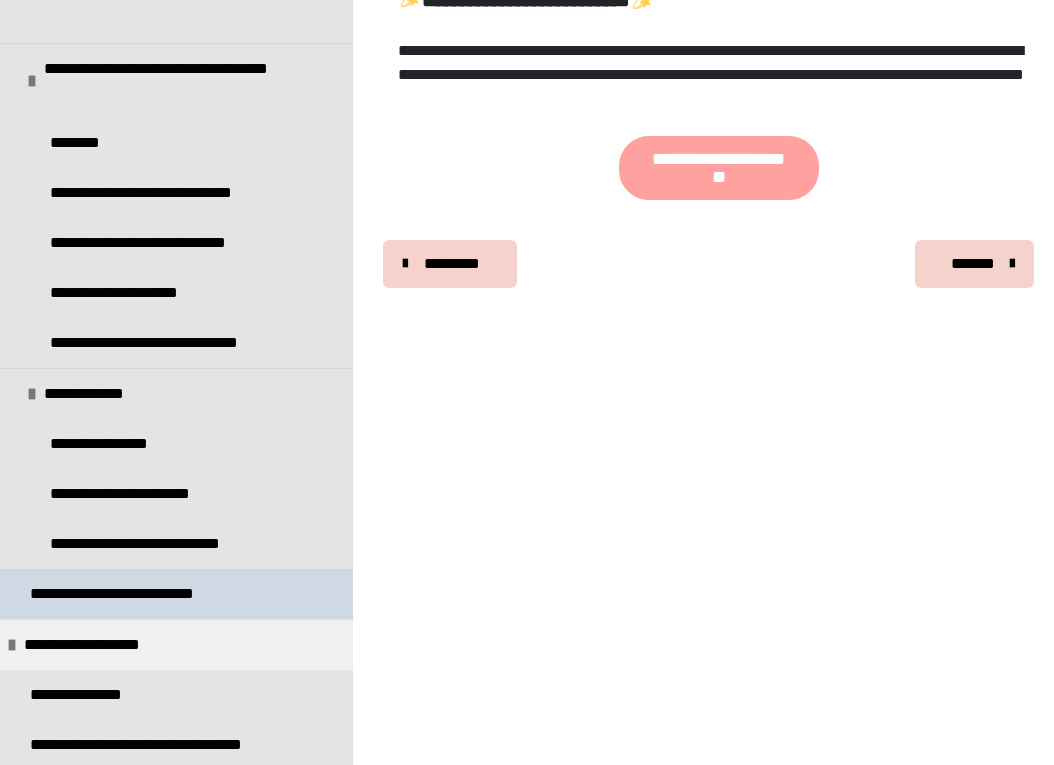 click on "**********" at bounding box center [125, 594] 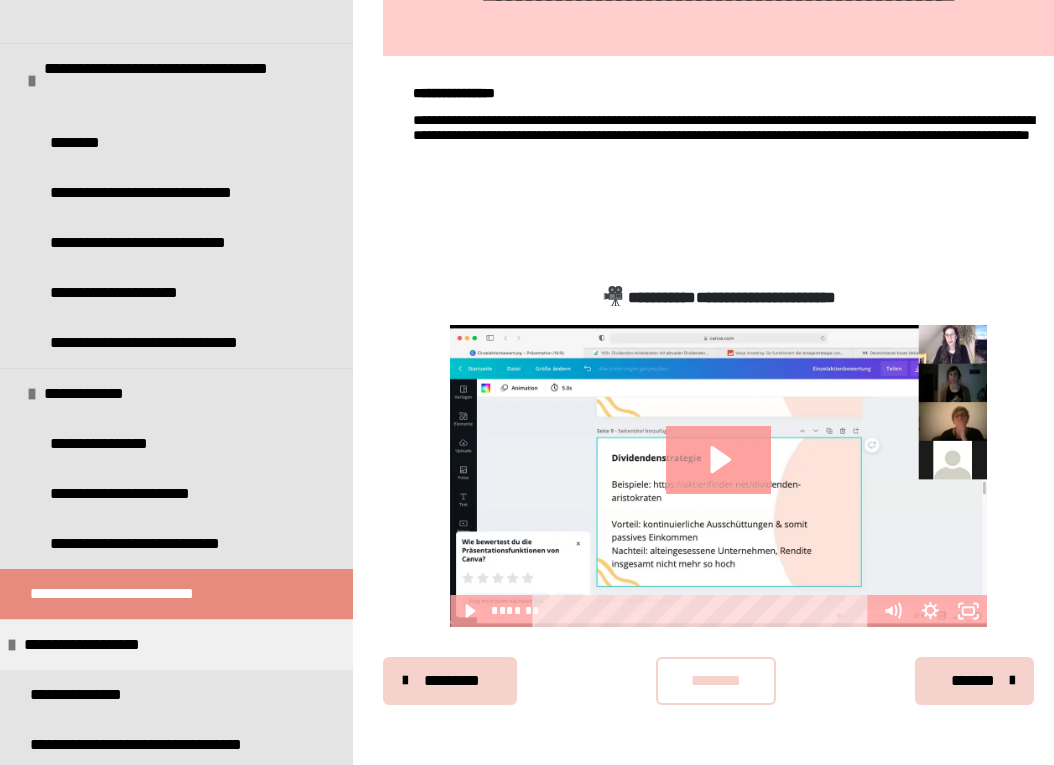 scroll, scrollTop: 491, scrollLeft: 0, axis: vertical 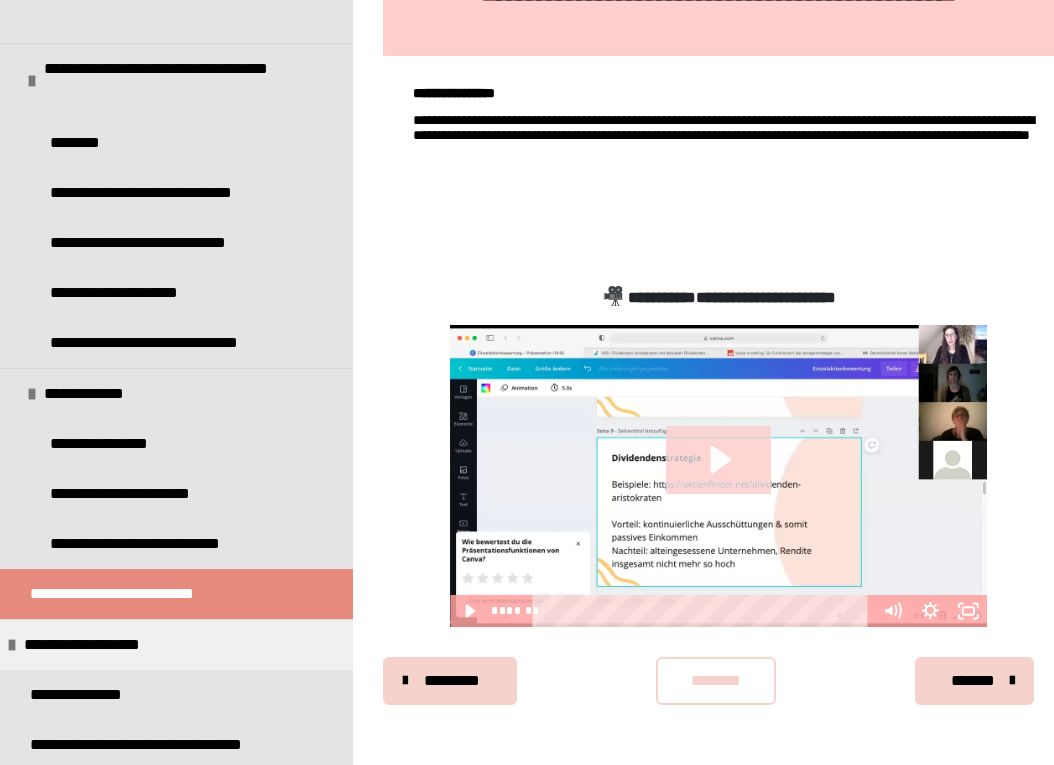 click 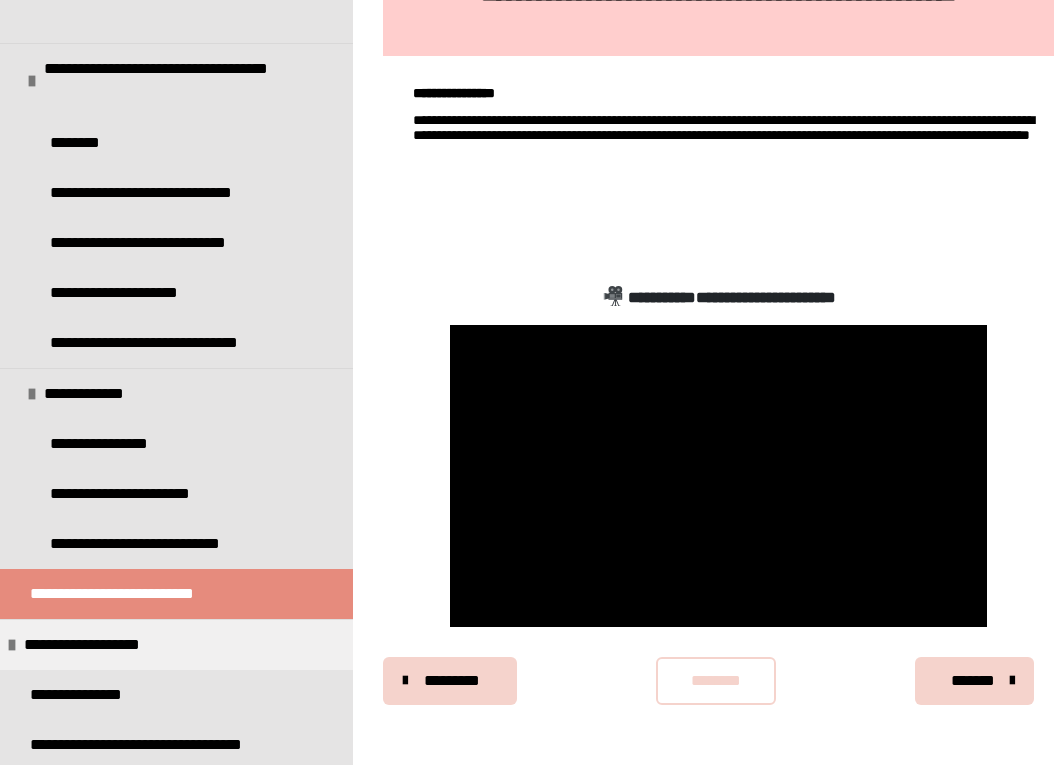 click on "********" at bounding box center [716, 681] 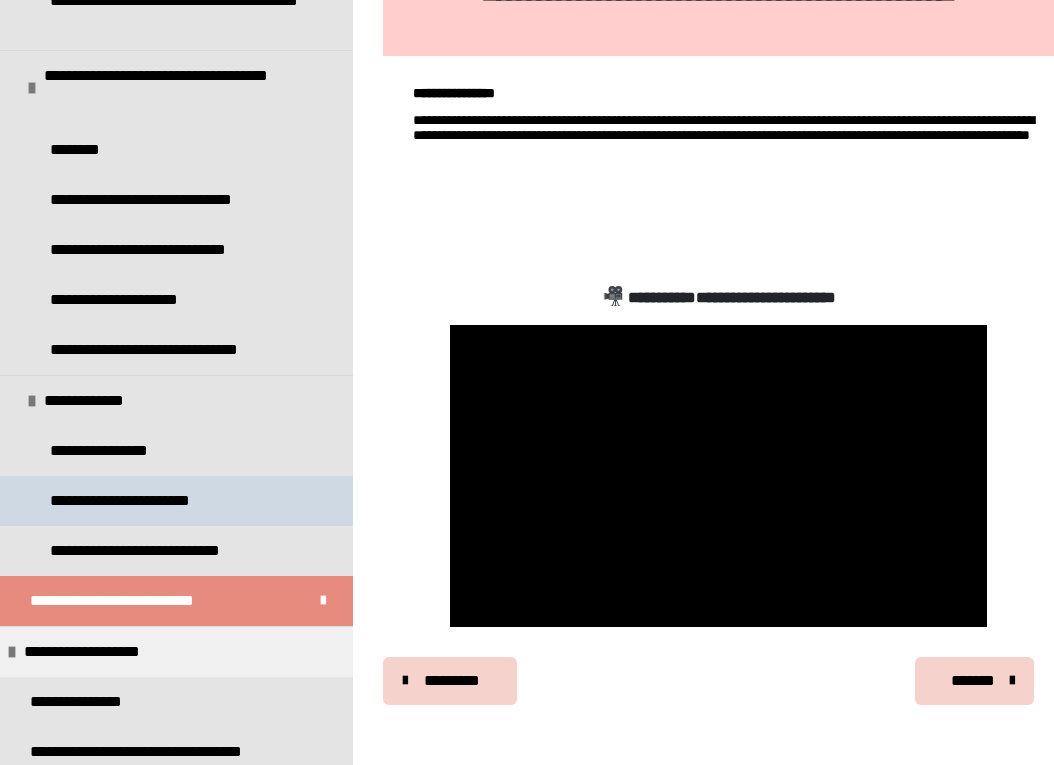 scroll, scrollTop: 2120, scrollLeft: 0, axis: vertical 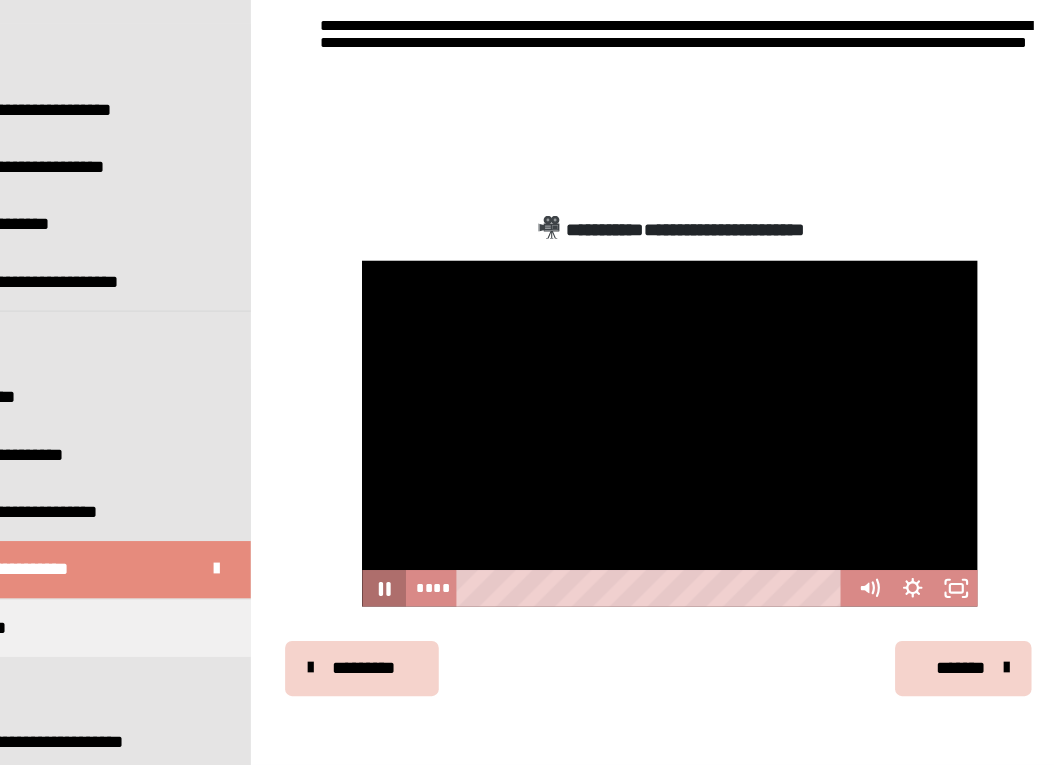click 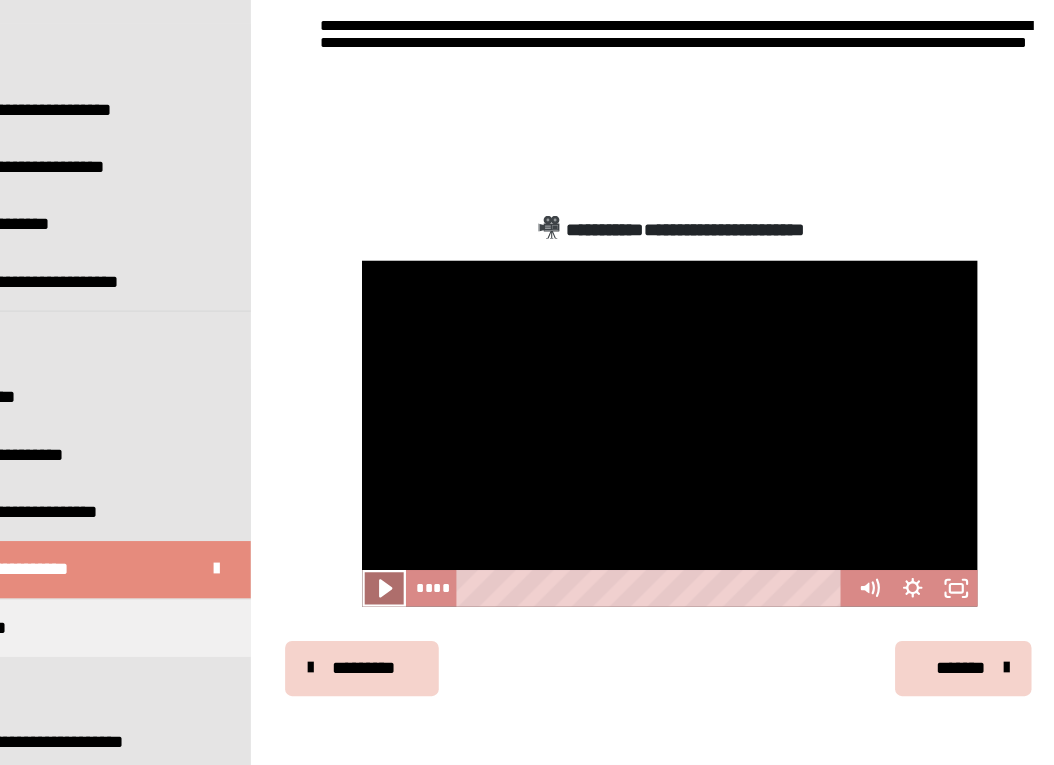 click 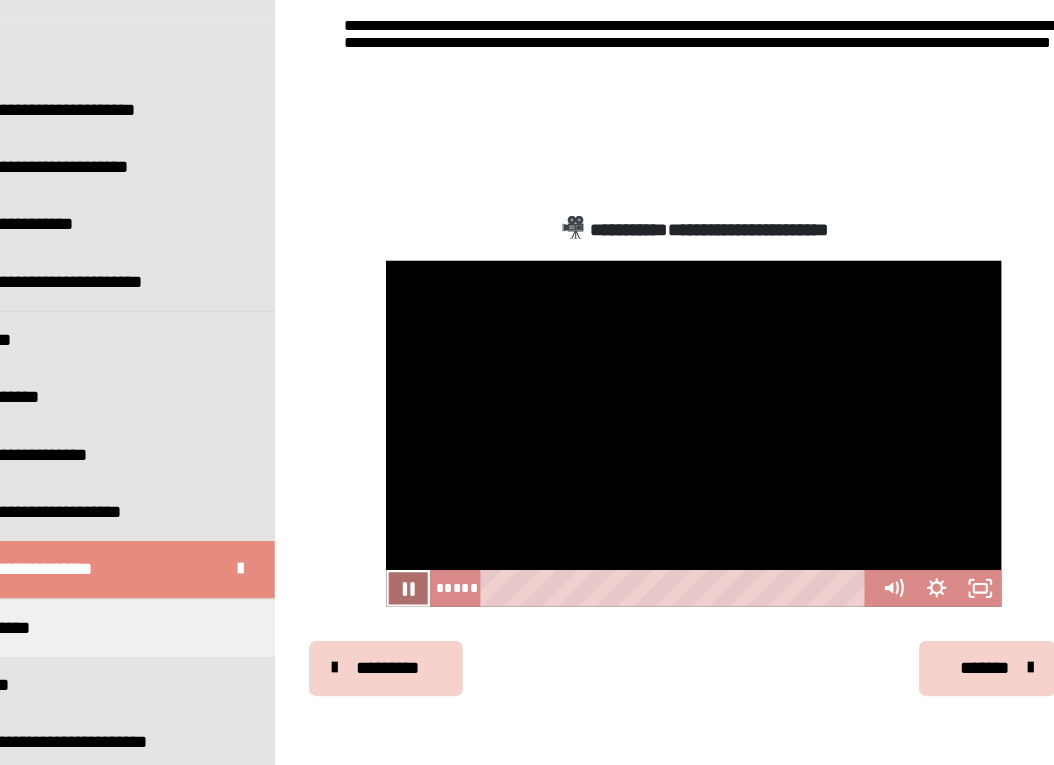 click 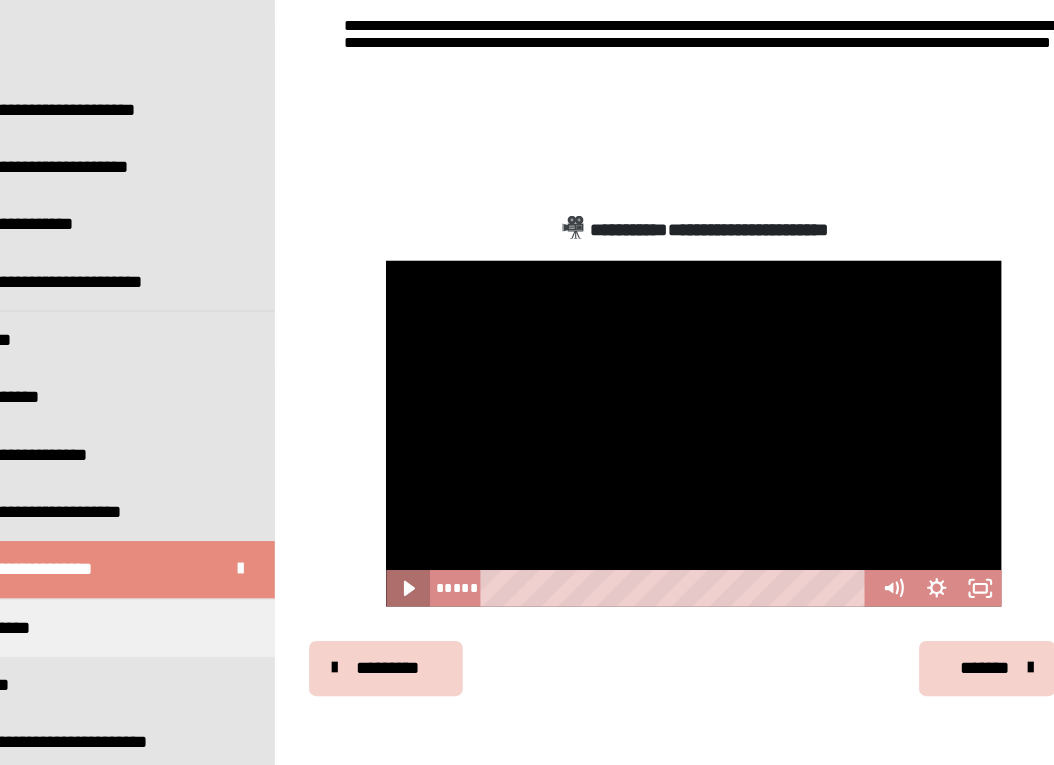 click 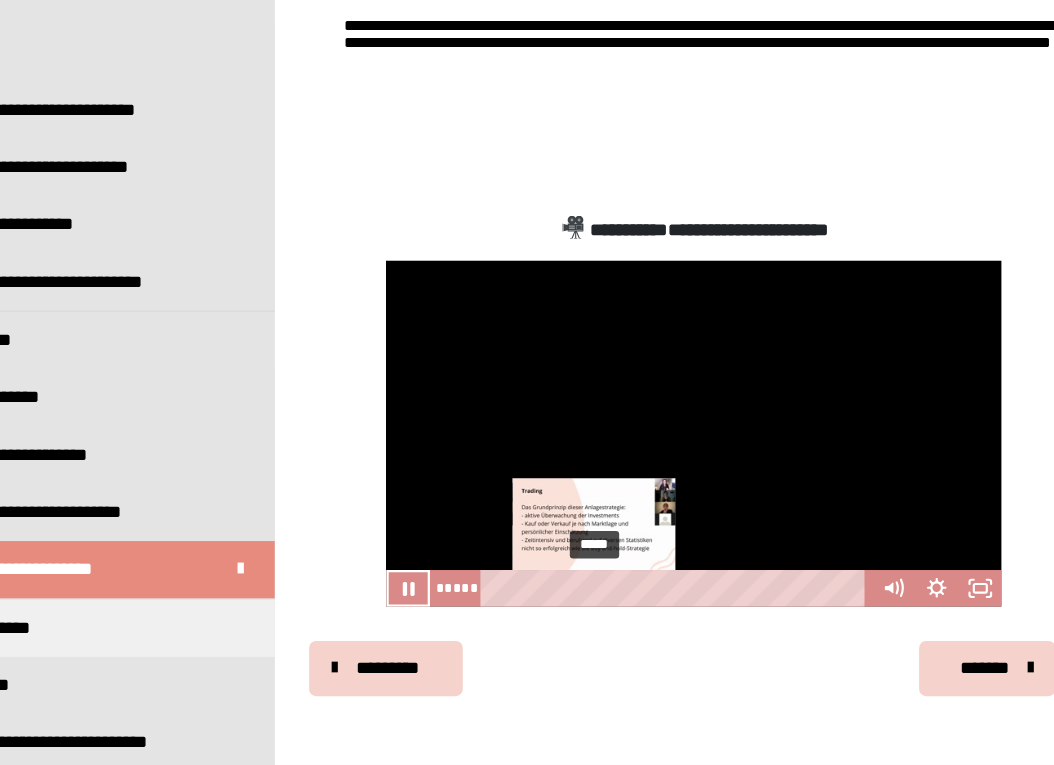 click at bounding box center [635, 611] 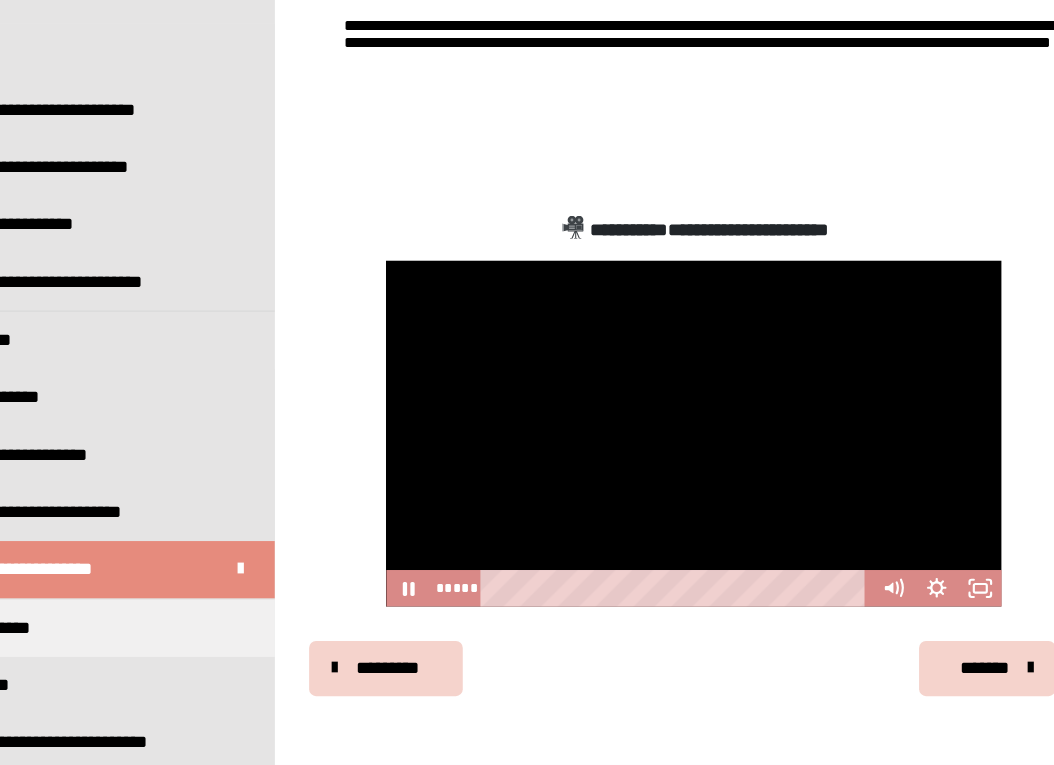 click on "********* ******** *******" at bounding box center [718, 681] 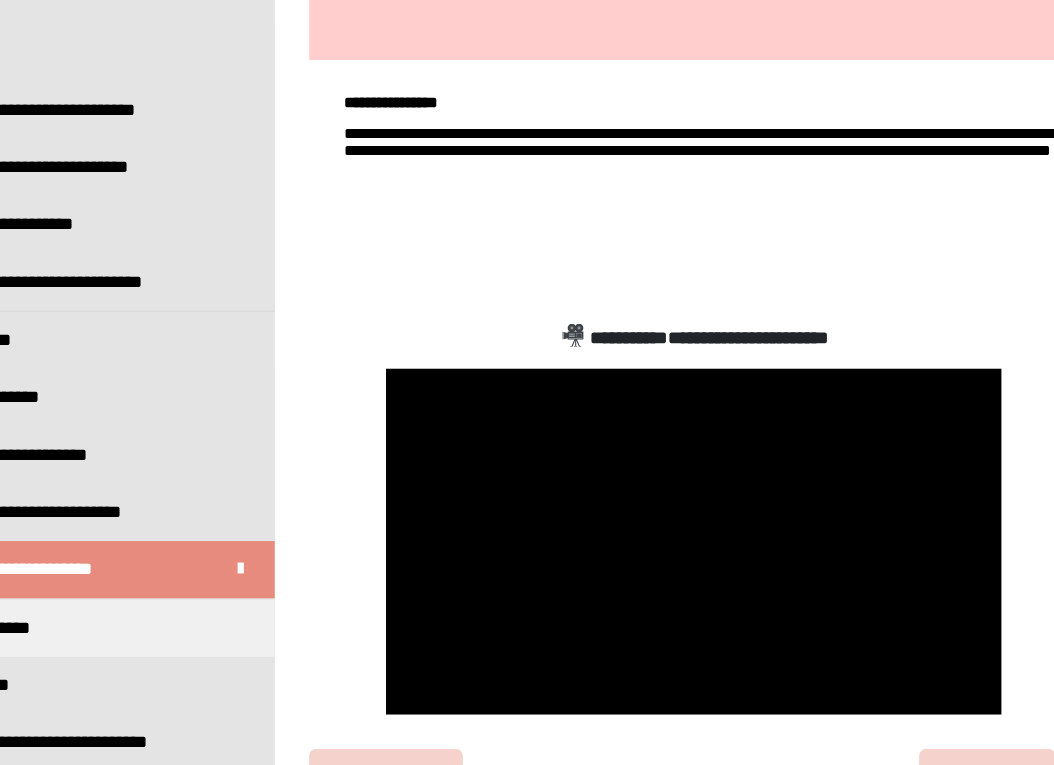 scroll, scrollTop: 413, scrollLeft: 0, axis: vertical 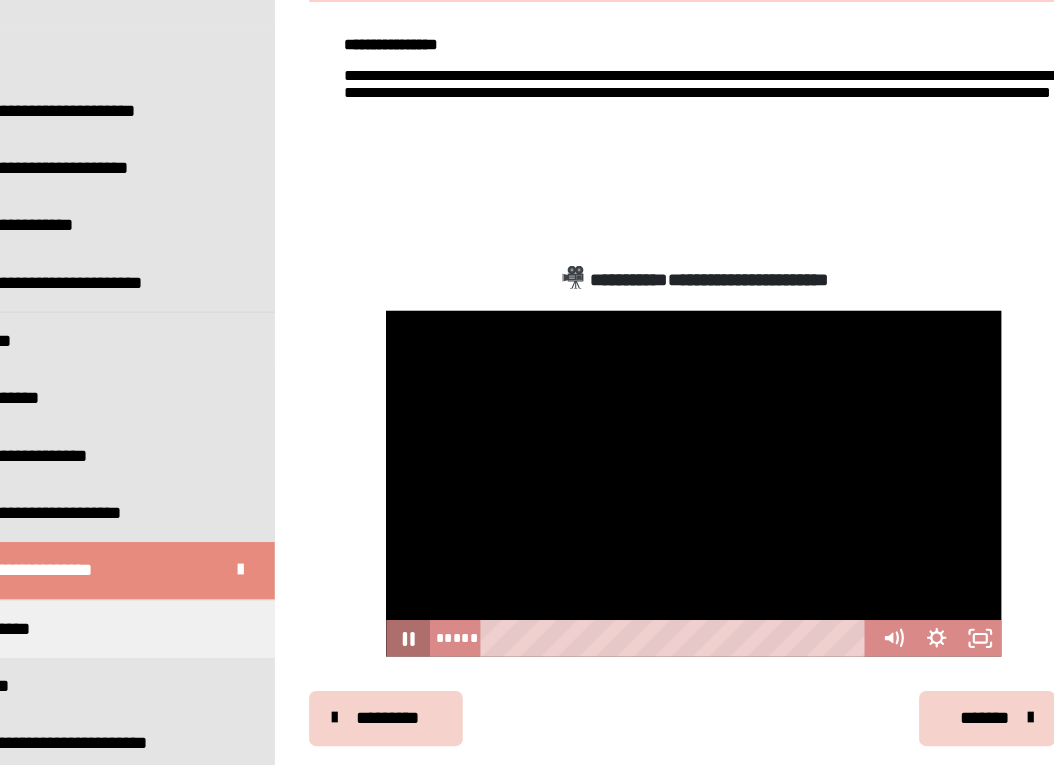click 